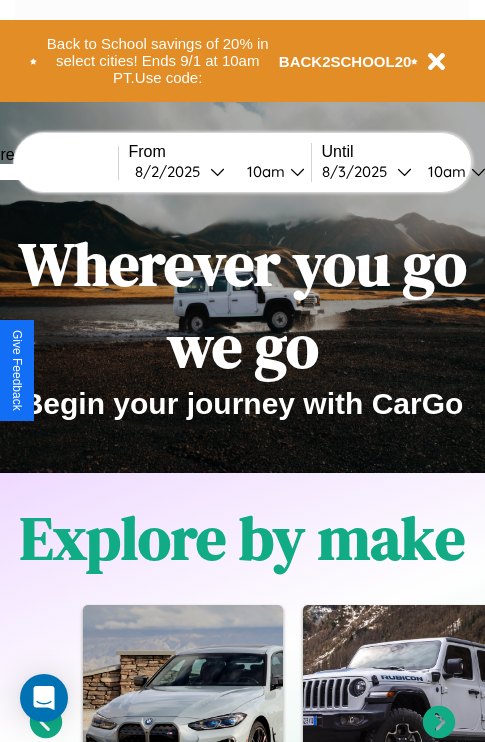 scroll, scrollTop: 2423, scrollLeft: 0, axis: vertical 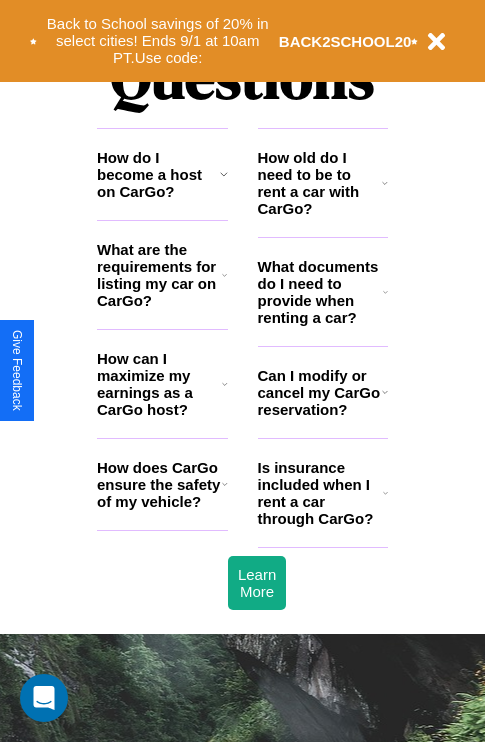 click on "How does CarGo ensure the safety of my vehicle?" at bounding box center (159, 484) 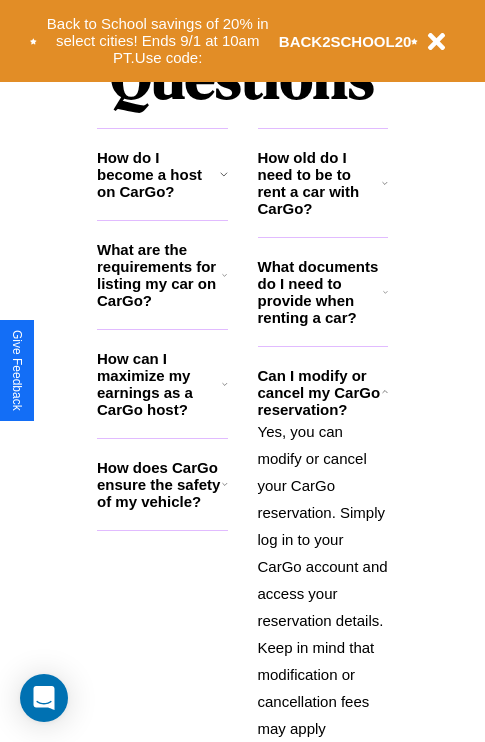 click on "How can I maximize my earnings as a CarGo host?" at bounding box center [159, 384] 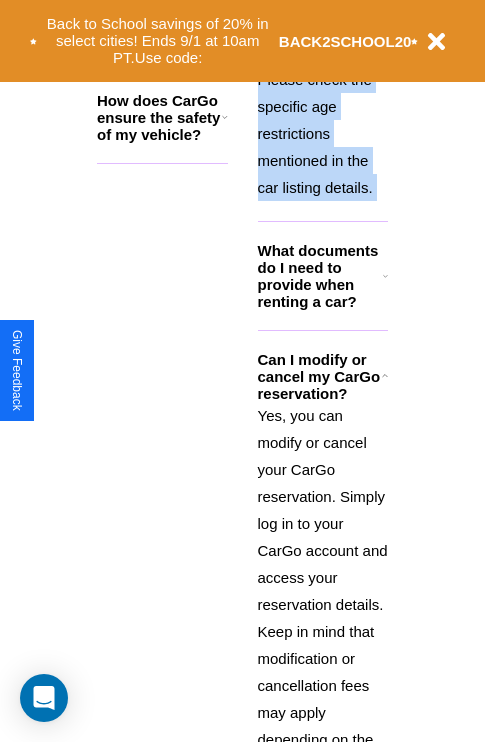 scroll, scrollTop: 2423, scrollLeft: 0, axis: vertical 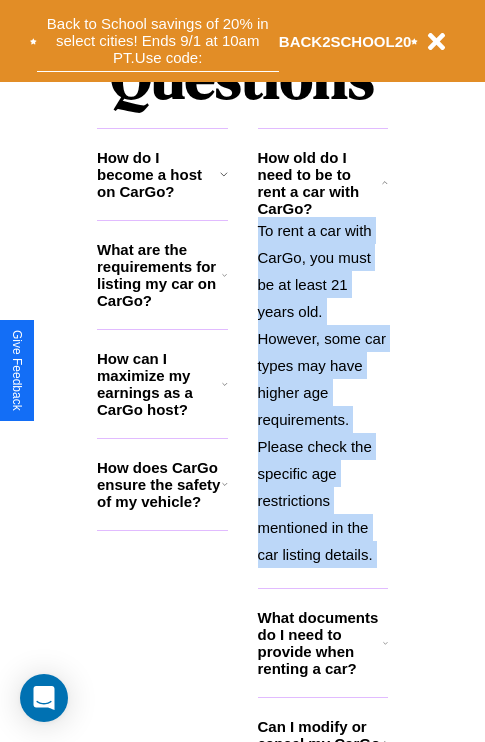 click on "Back to School savings of 20% in select cities! Ends 9/1 at 10am PT.  Use code:" at bounding box center [158, 41] 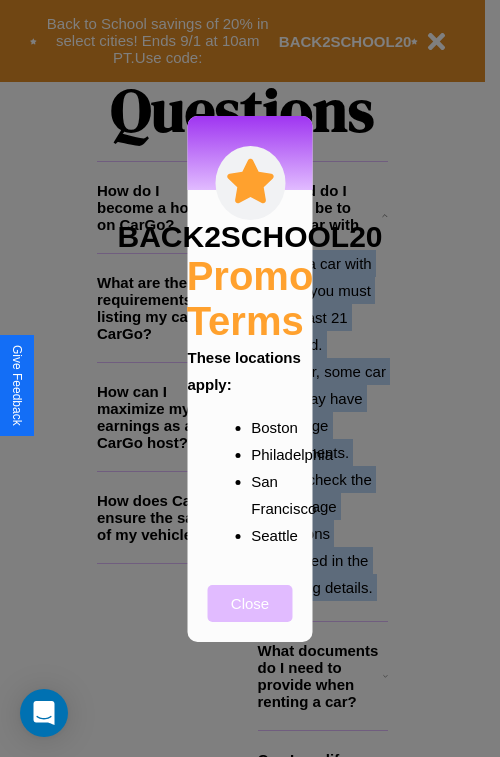 click on "Close" at bounding box center (250, 603) 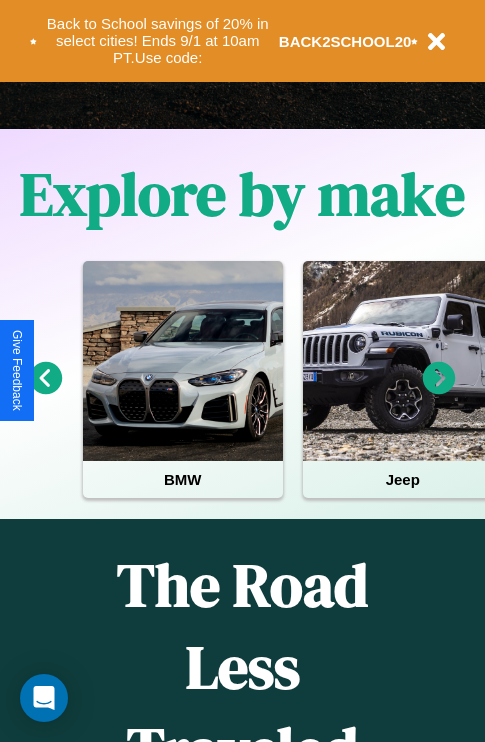 scroll, scrollTop: 0, scrollLeft: 0, axis: both 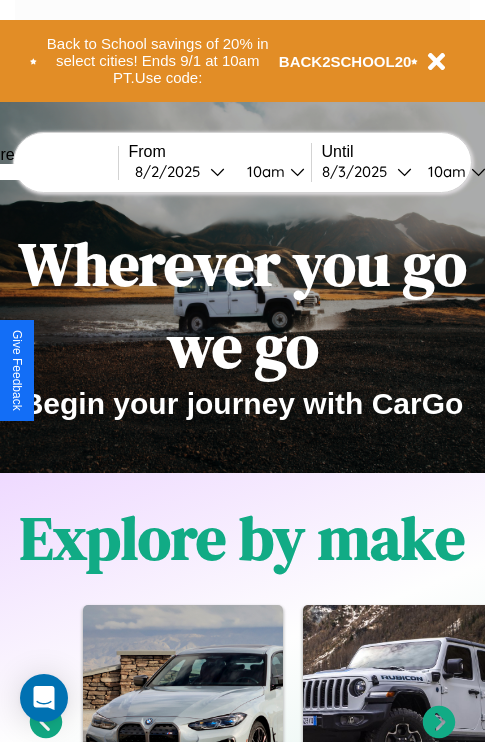 click at bounding box center [43, 172] 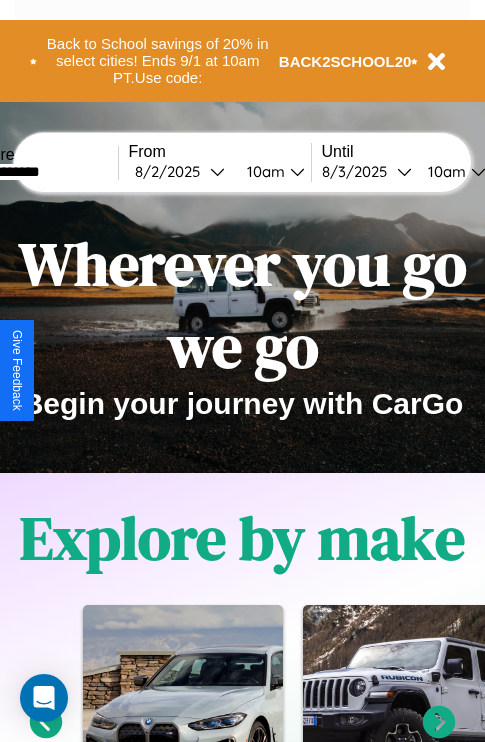 type on "**********" 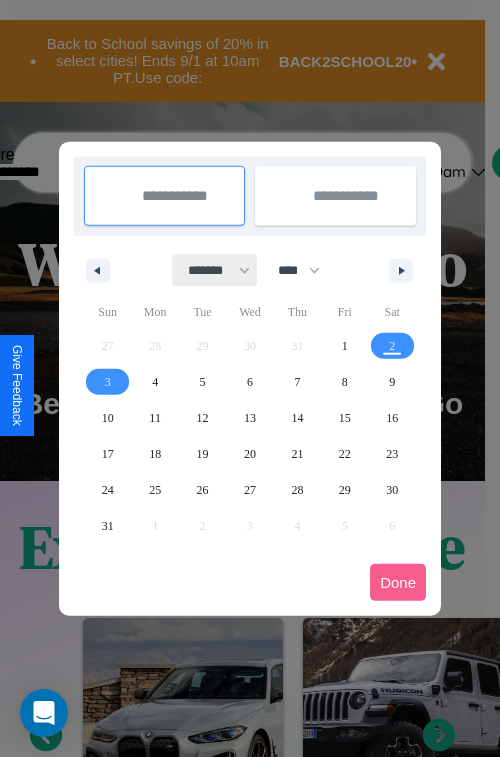 click on "******* ******** ***** ***** *** **** **** ****** ********* ******* ******** ********" at bounding box center [215, 270] 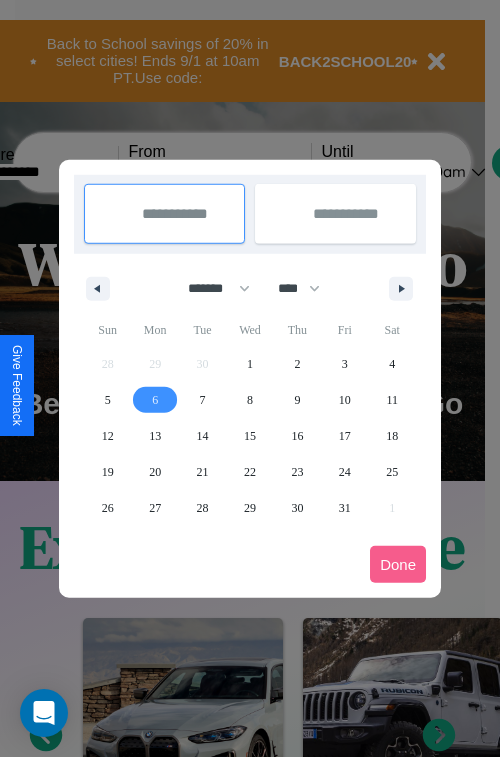 click on "6" at bounding box center (155, 400) 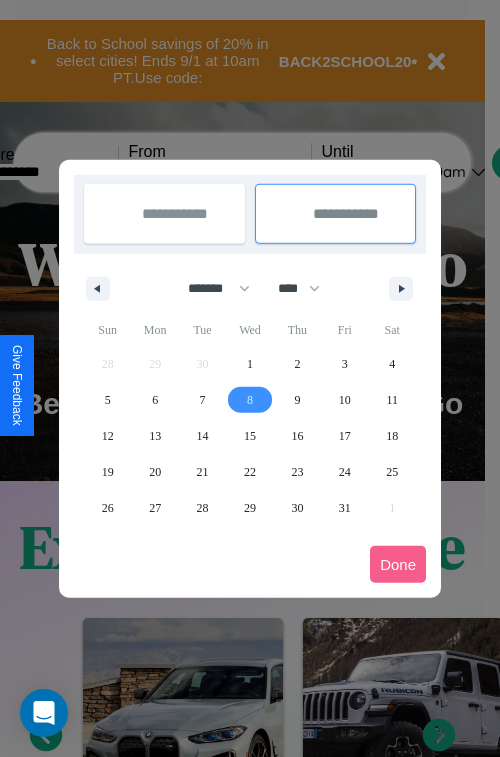 click on "8" at bounding box center [250, 400] 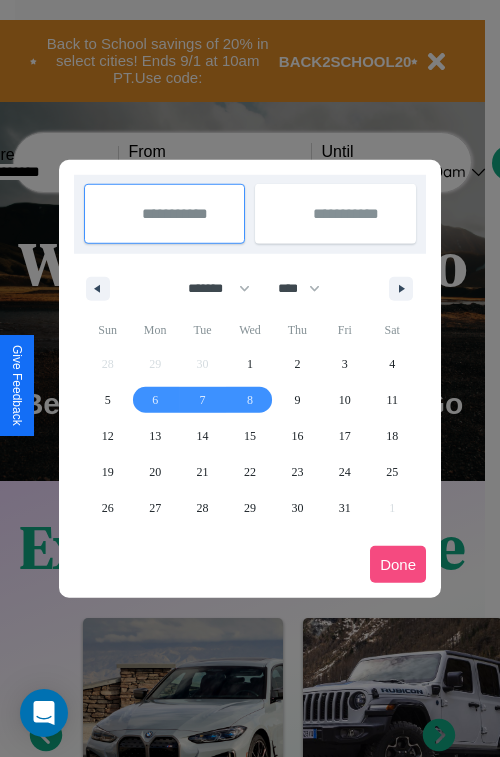 click on "Done" at bounding box center [398, 564] 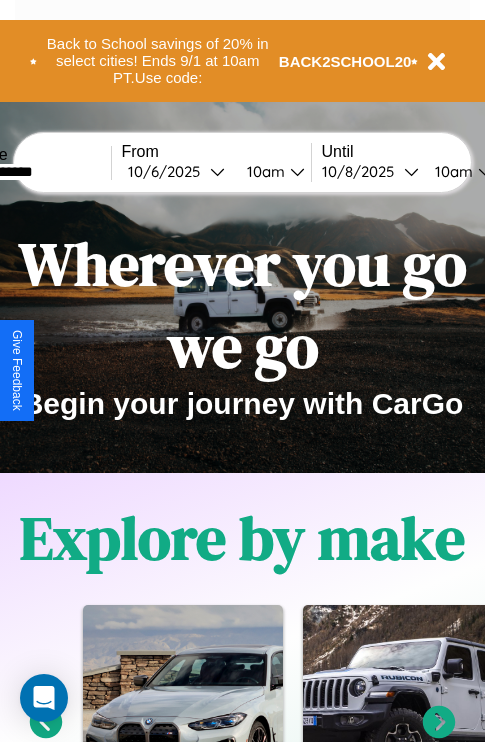 scroll, scrollTop: 0, scrollLeft: 75, axis: horizontal 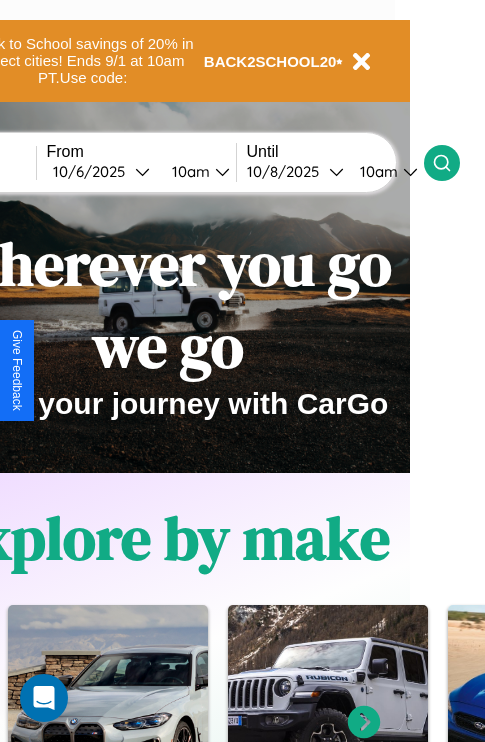 click 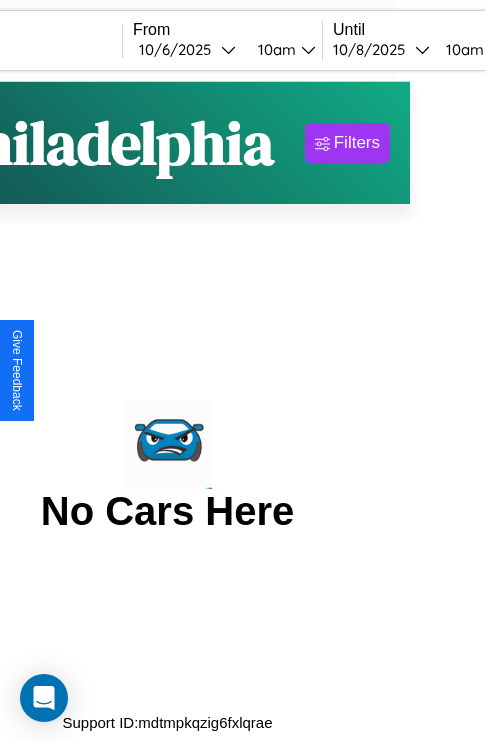 scroll, scrollTop: 0, scrollLeft: 0, axis: both 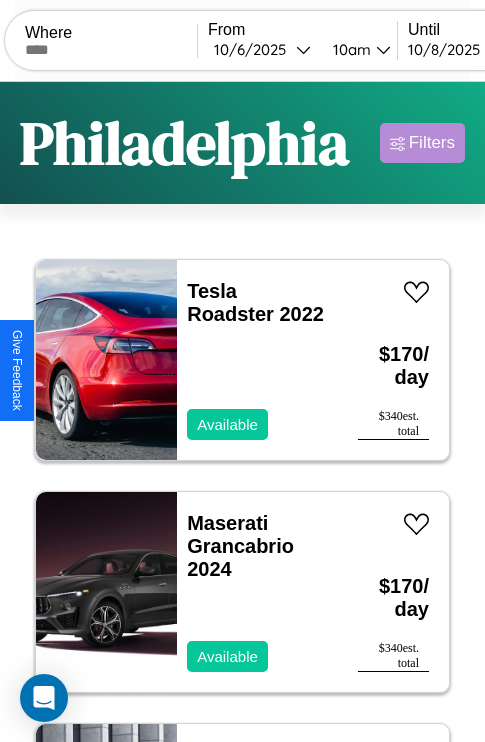 click on "Filters" at bounding box center [432, 143] 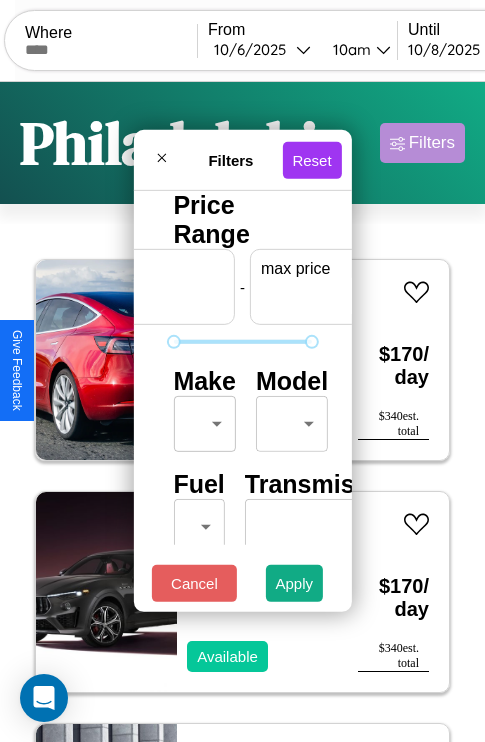 scroll, scrollTop: 0, scrollLeft: 124, axis: horizontal 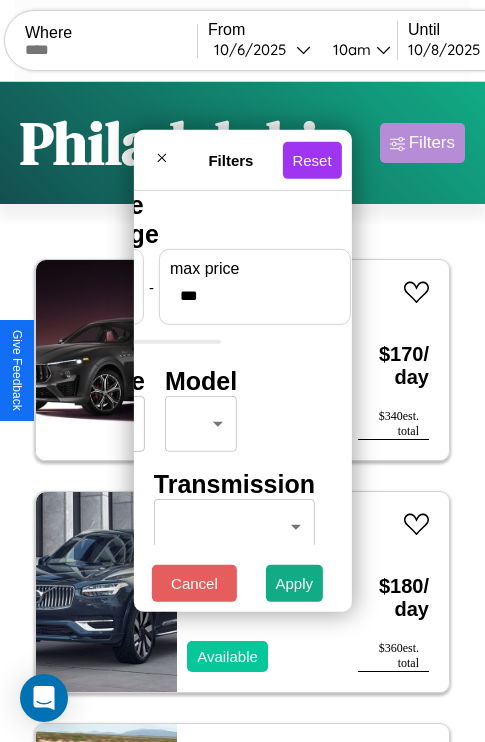 type on "***" 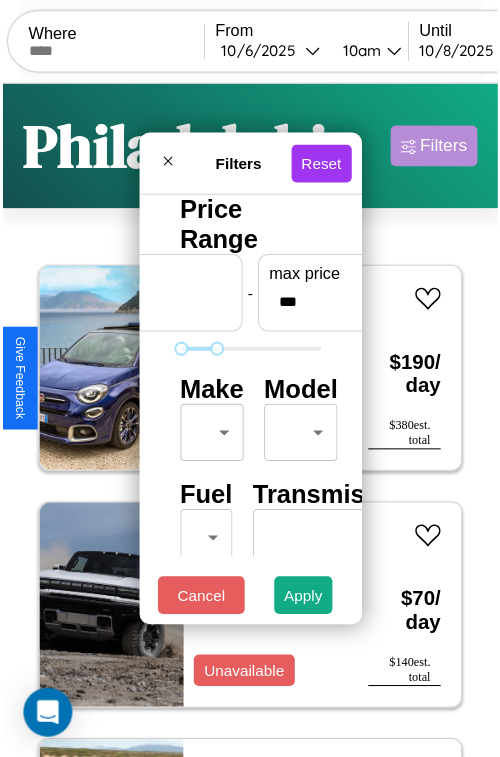 scroll, scrollTop: 59, scrollLeft: 0, axis: vertical 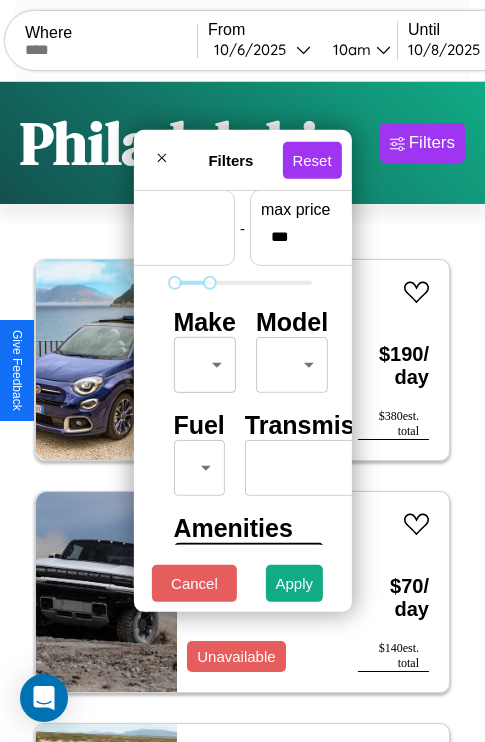 type on "*" 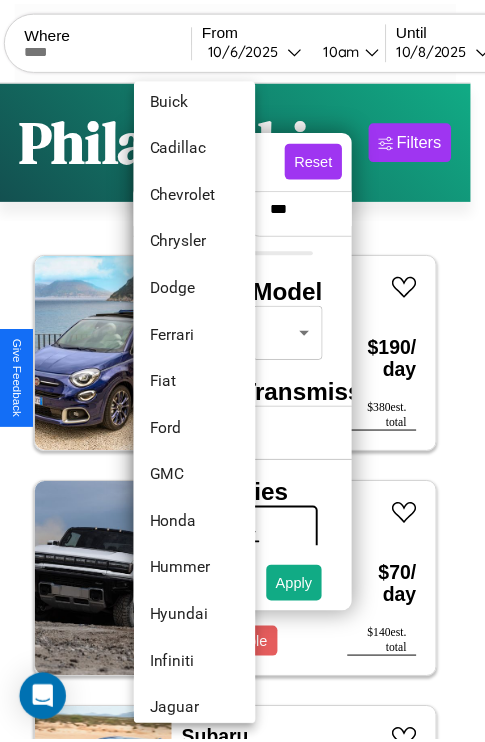 scroll, scrollTop: 470, scrollLeft: 0, axis: vertical 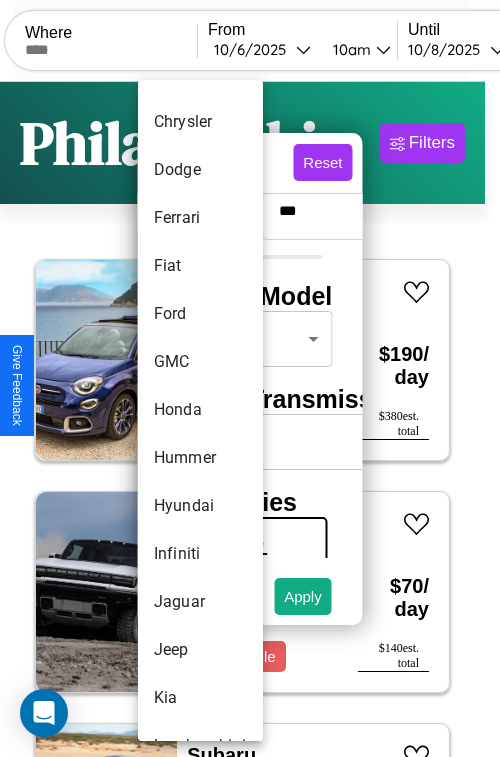 click on "Honda" at bounding box center (200, 410) 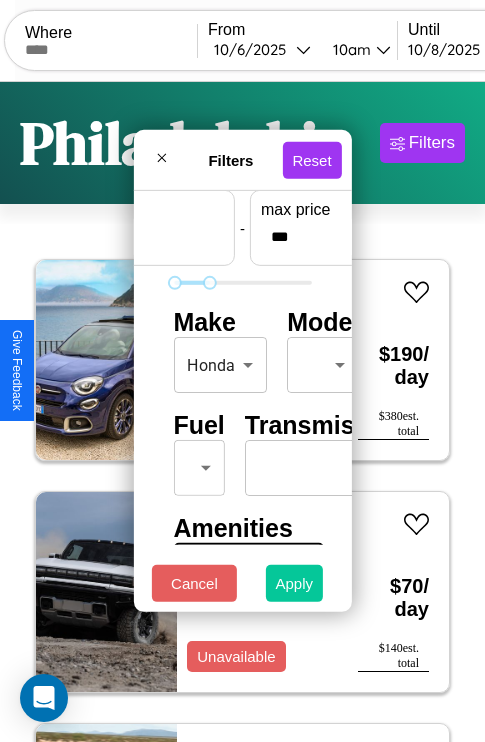 click on "Apply" at bounding box center (295, 583) 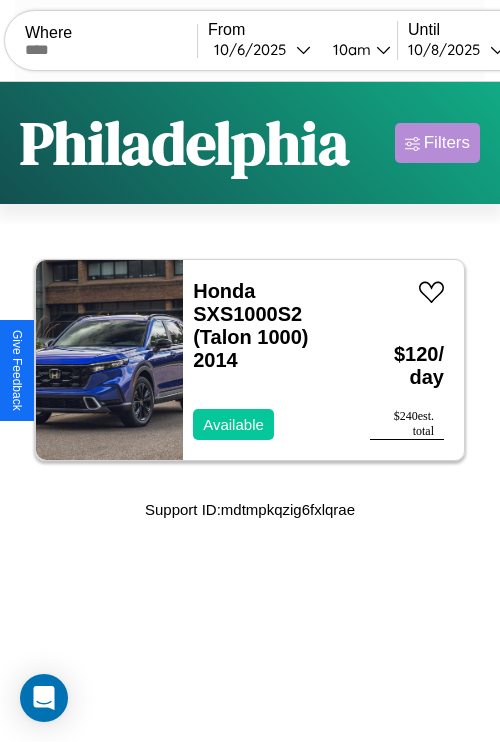 click on "Filters" at bounding box center (447, 143) 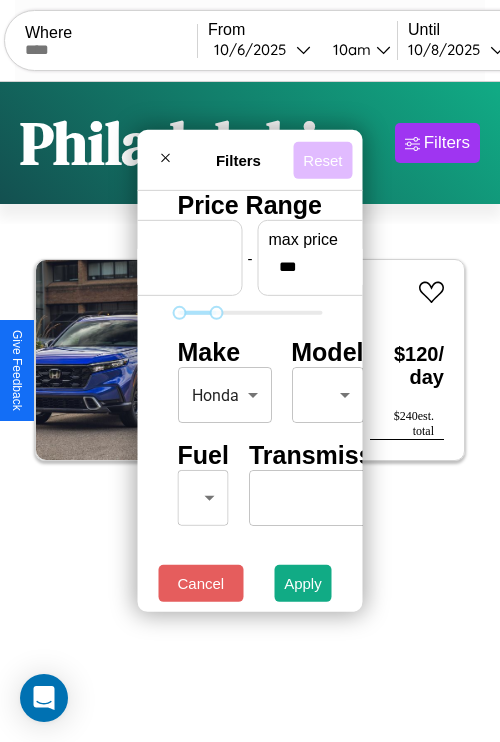 click on "Reset" at bounding box center [322, 159] 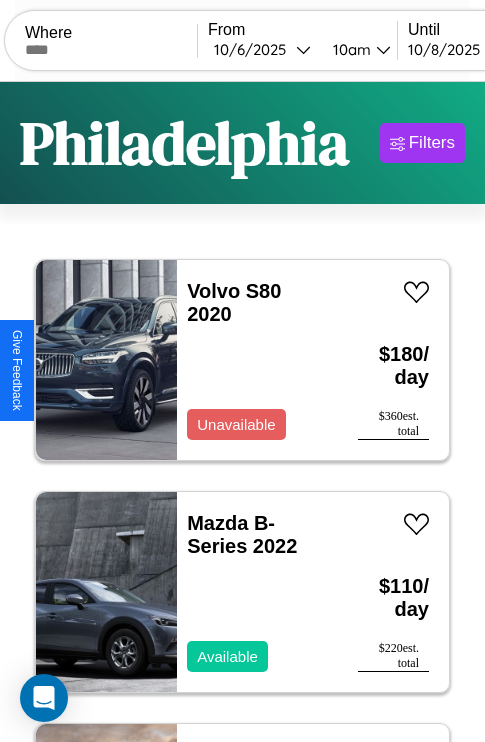 scroll, scrollTop: 79, scrollLeft: 0, axis: vertical 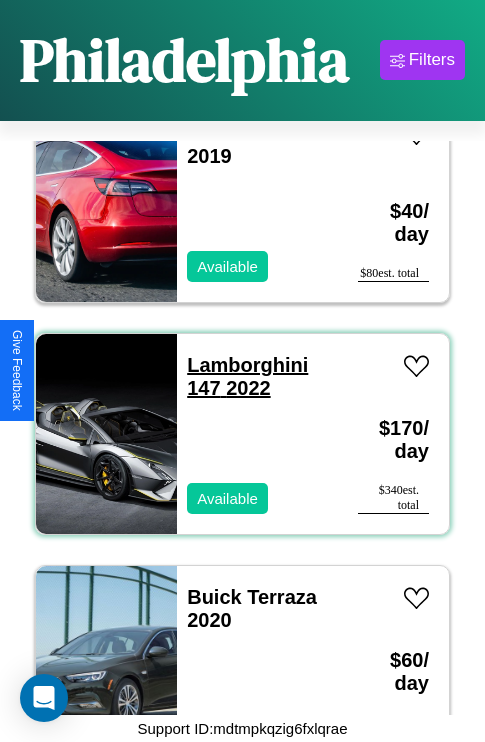 click on "Lamborghini   147   2022" at bounding box center [247, 376] 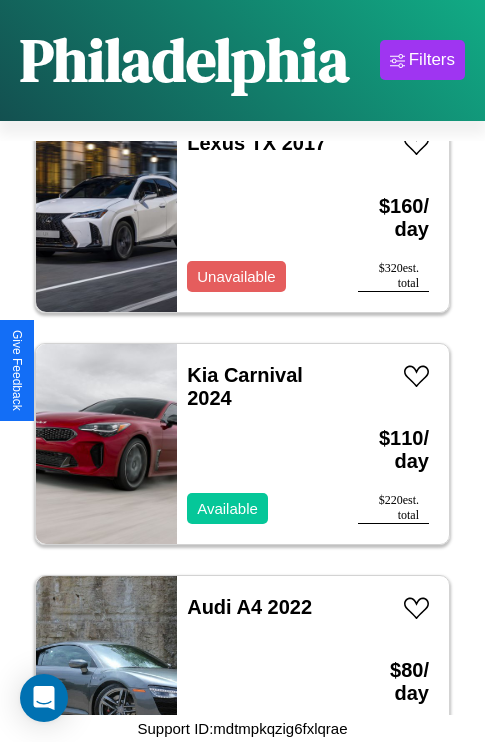 scroll, scrollTop: 6107, scrollLeft: 0, axis: vertical 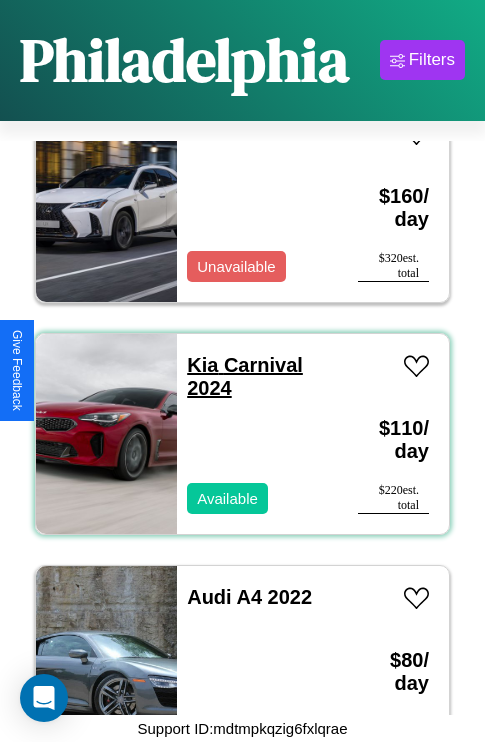 click on "Kia   Carnival   2024" at bounding box center (245, 376) 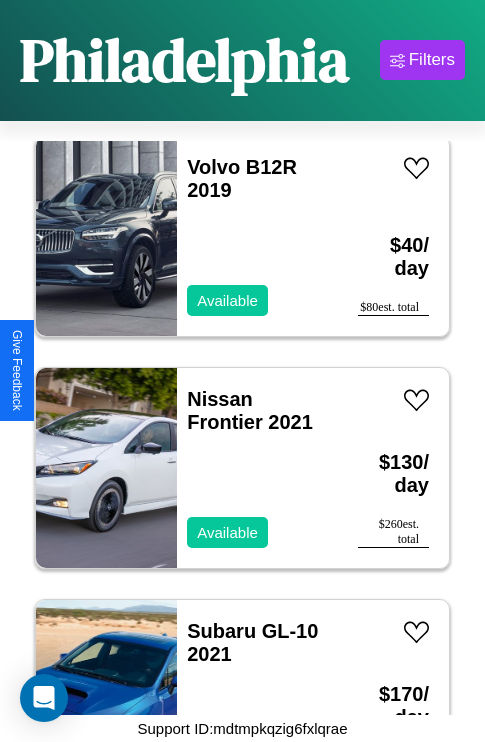 scroll, scrollTop: 7499, scrollLeft: 0, axis: vertical 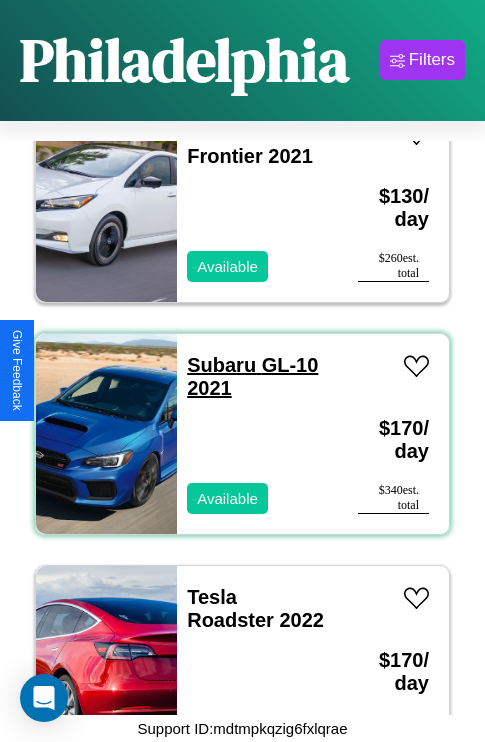 click on "Subaru   GL-10   2021" at bounding box center (252, 376) 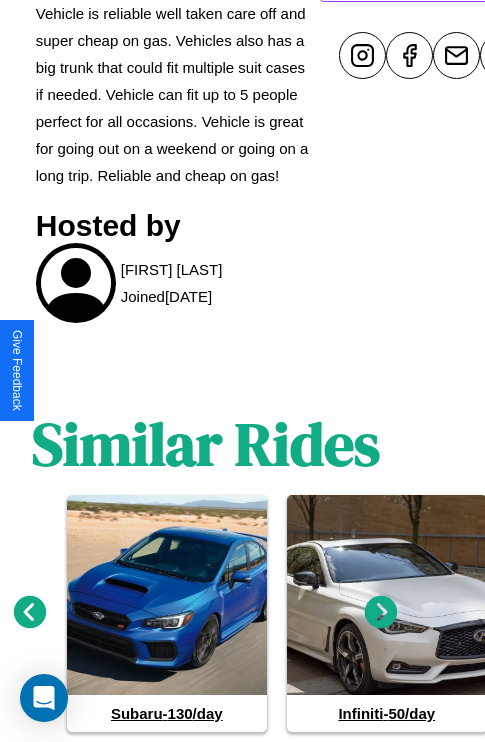scroll, scrollTop: 1045, scrollLeft: 30, axis: both 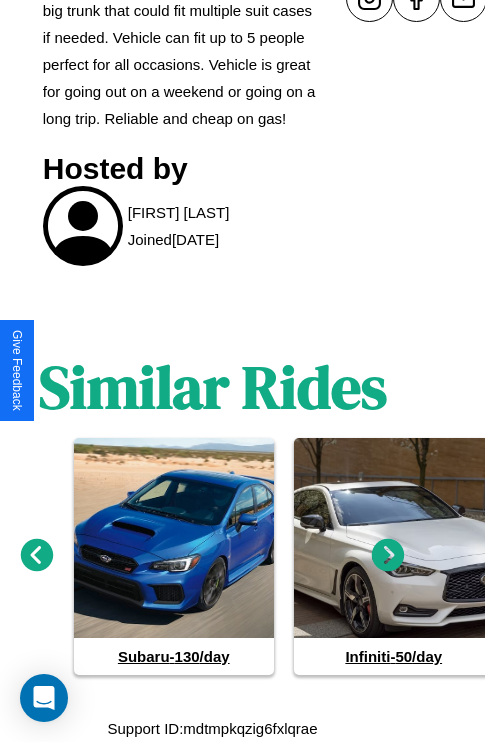 click 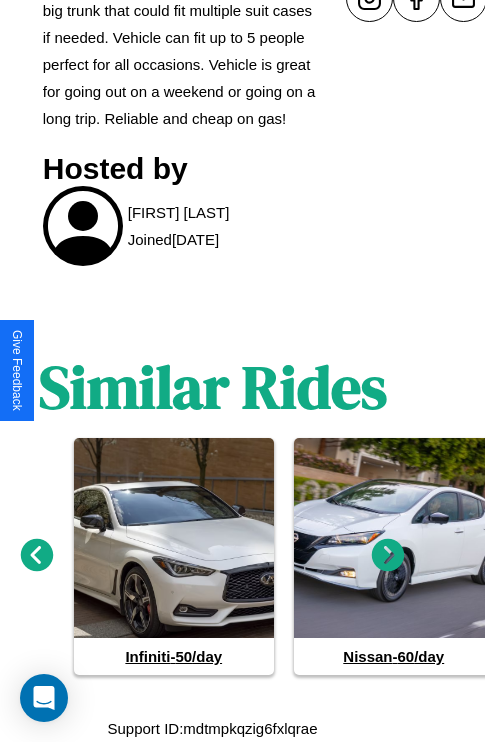 click 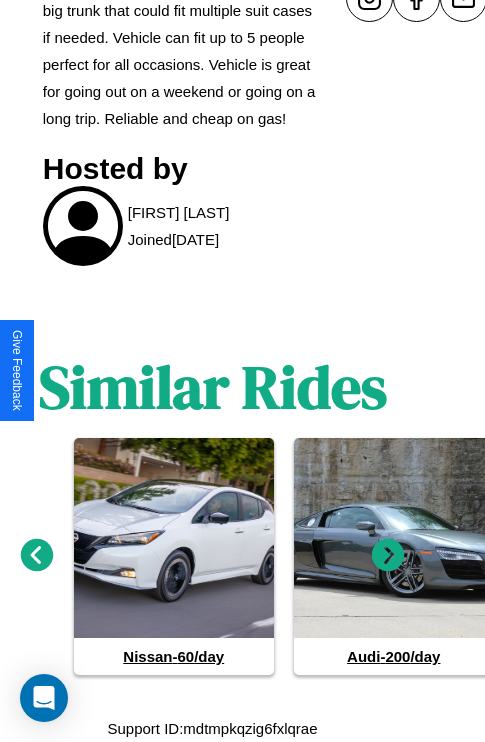 click 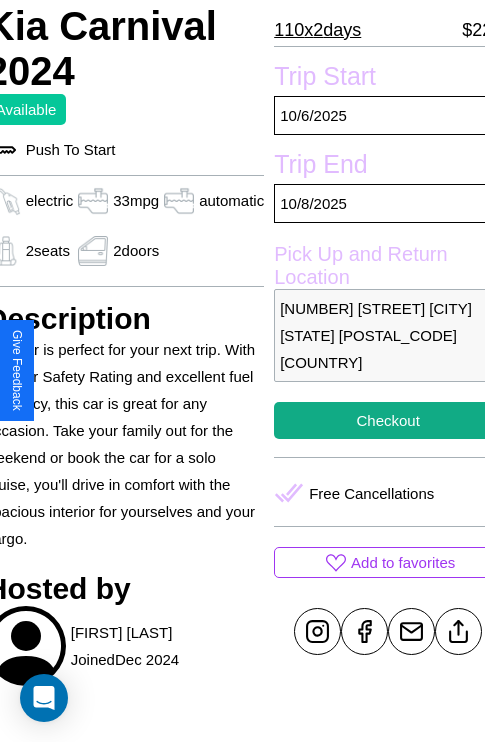 scroll, scrollTop: 526, scrollLeft: 96, axis: both 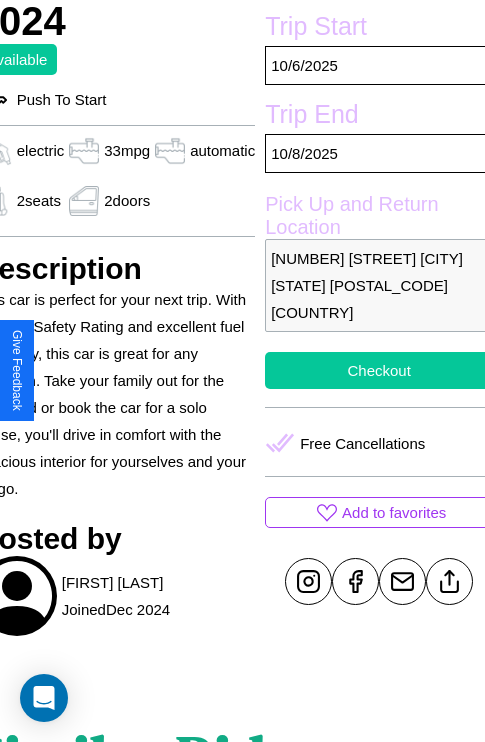 click on "Checkout" at bounding box center [379, 370] 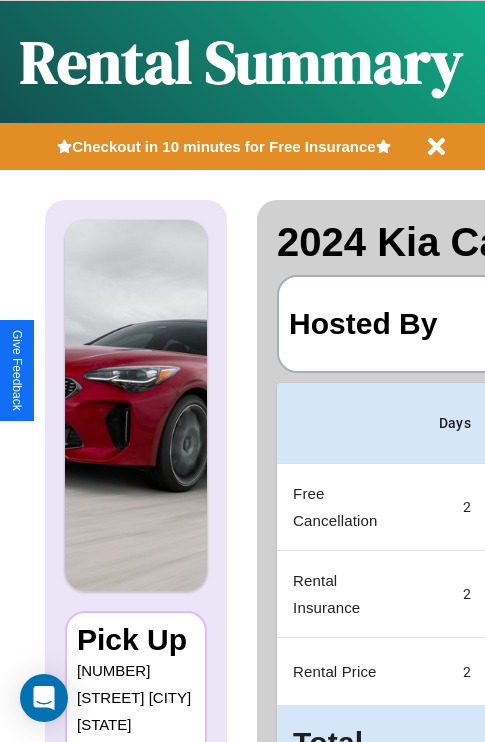 scroll, scrollTop: 106, scrollLeft: 0, axis: vertical 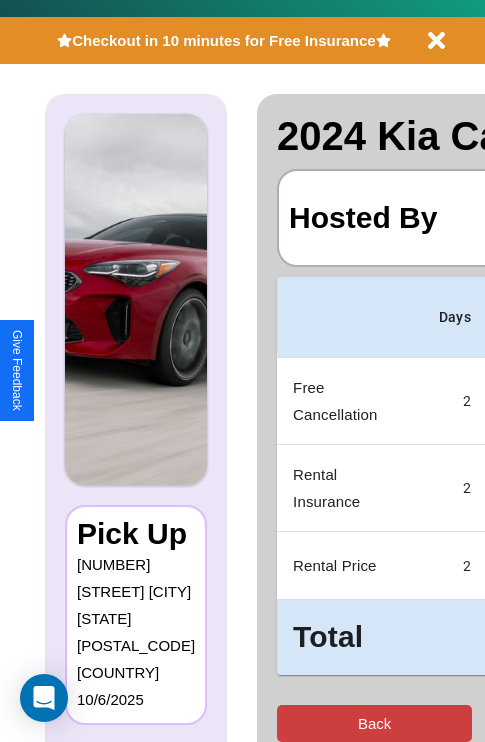 click on "Back" at bounding box center (374, 723) 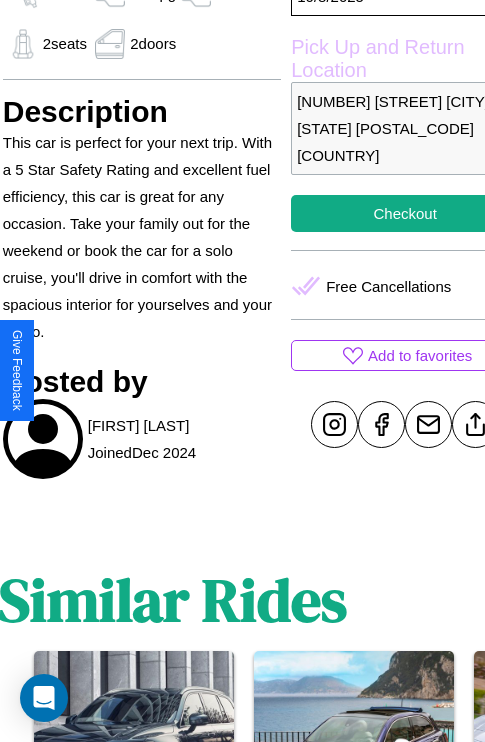 scroll, scrollTop: 737, scrollLeft: 76, axis: both 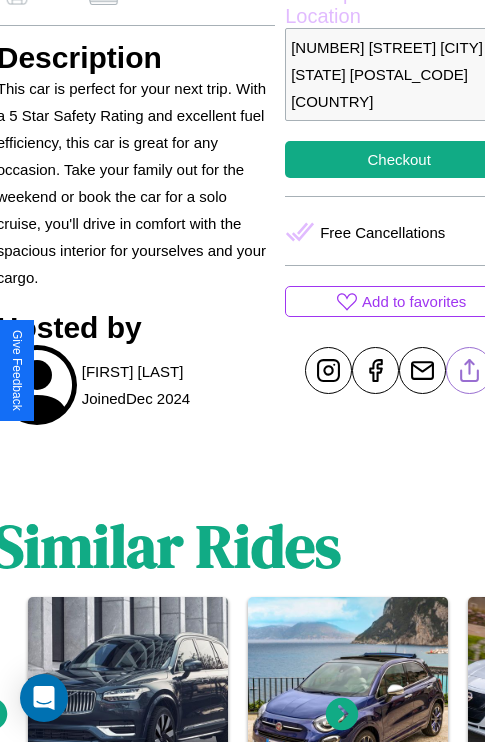 click 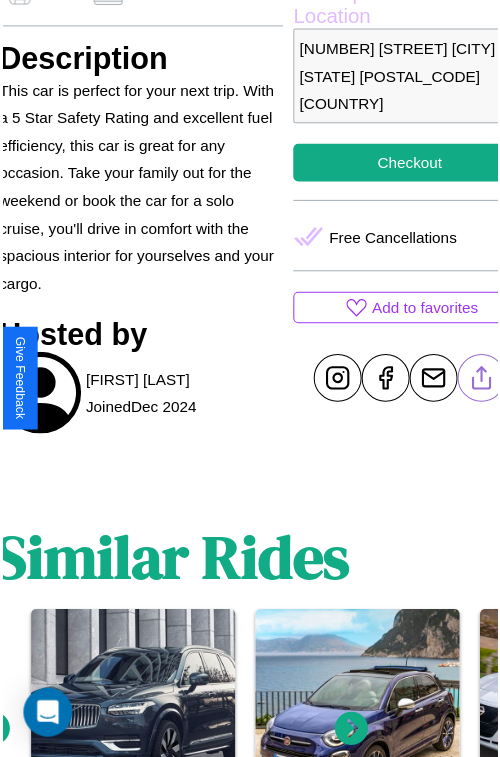 scroll, scrollTop: 668, scrollLeft: 96, axis: both 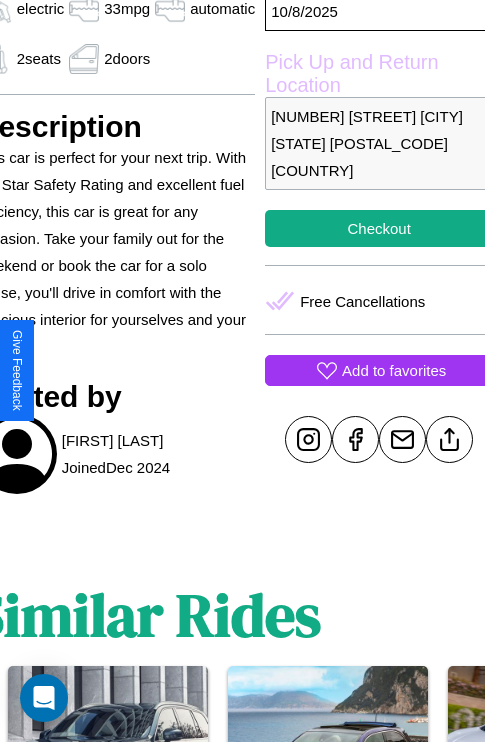click on "Add to favorites" at bounding box center [394, 370] 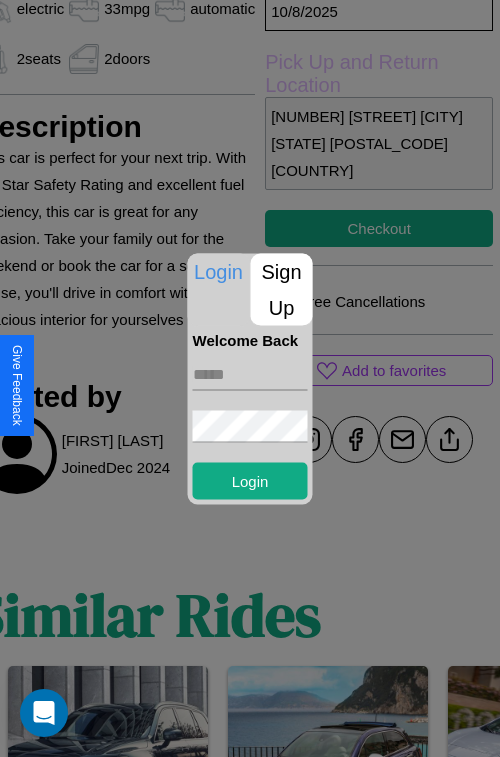 click on "Sign Up" at bounding box center (282, 289) 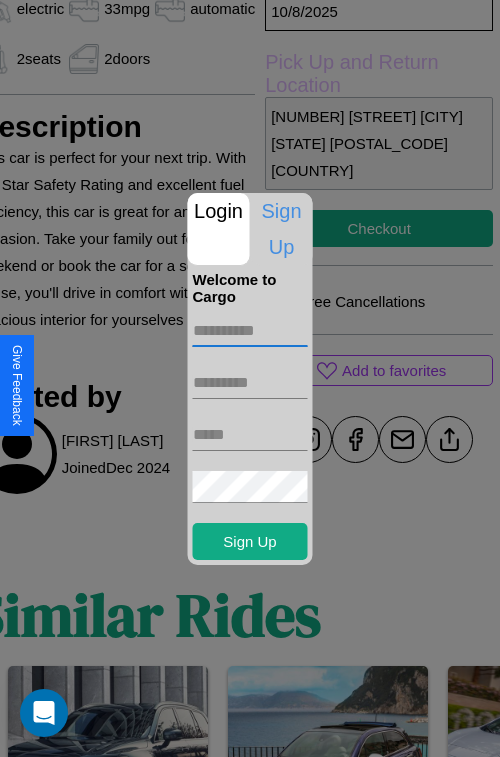click at bounding box center (250, 331) 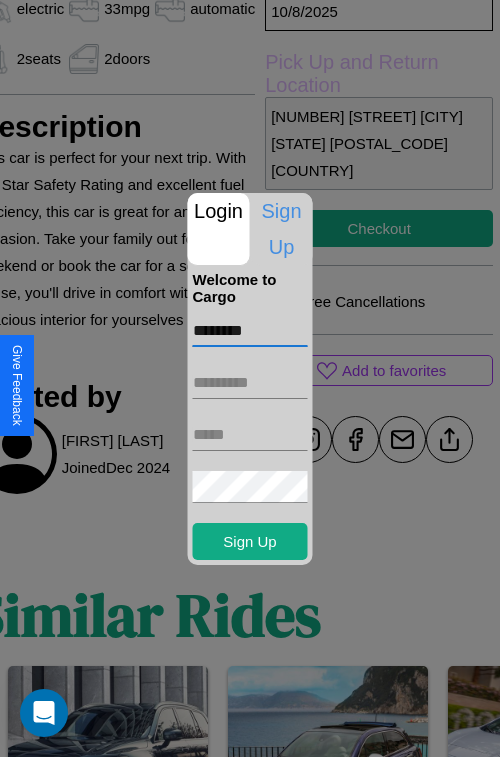 type on "********" 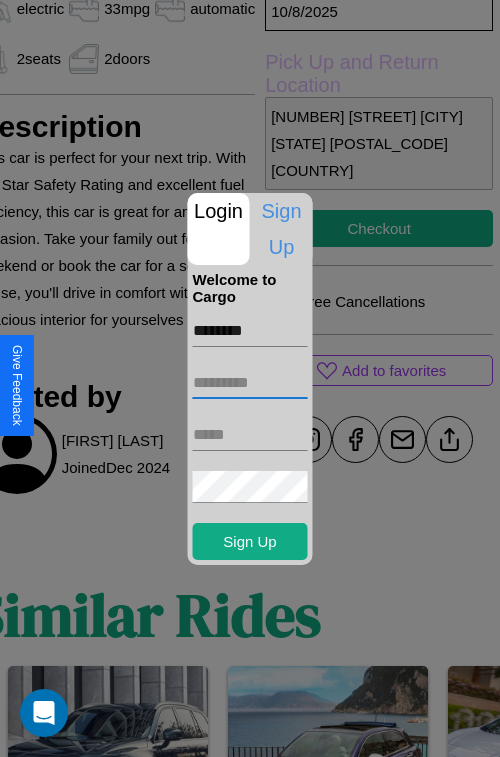 click at bounding box center (250, 383) 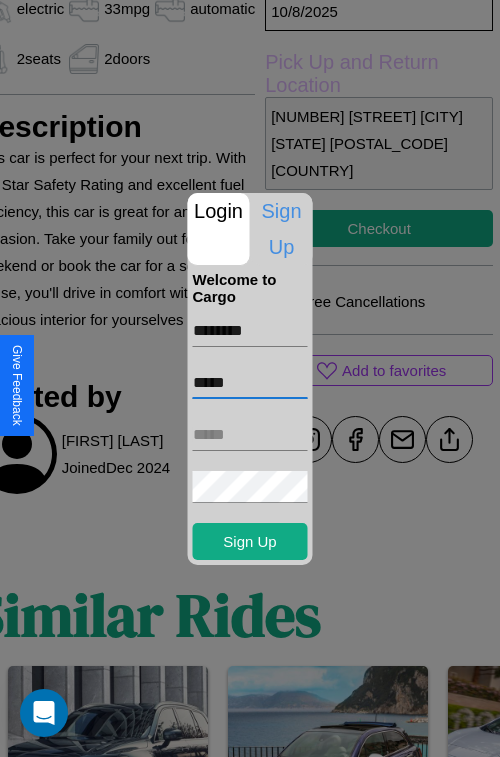 type on "*****" 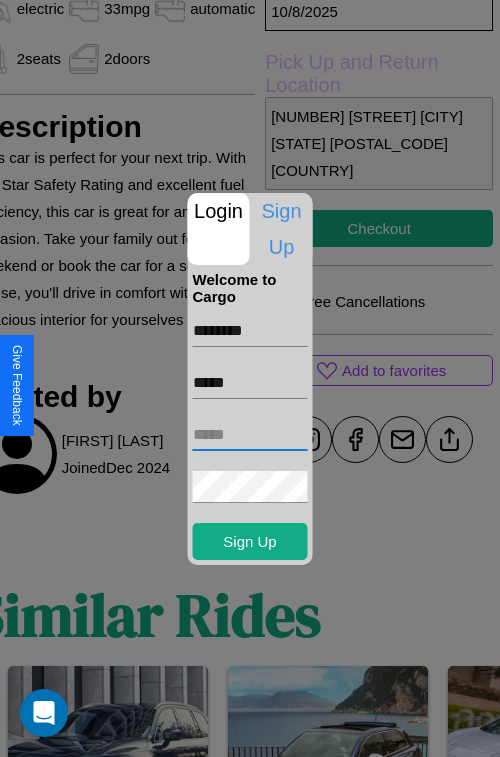 click at bounding box center (250, 435) 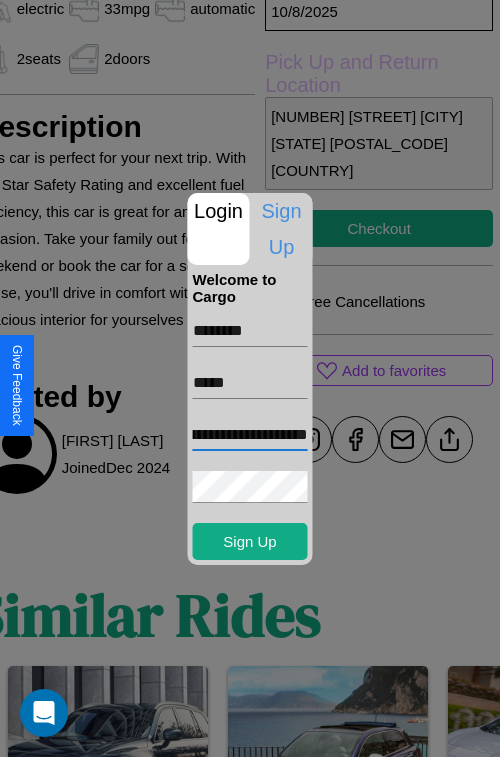 scroll, scrollTop: 0, scrollLeft: 88, axis: horizontal 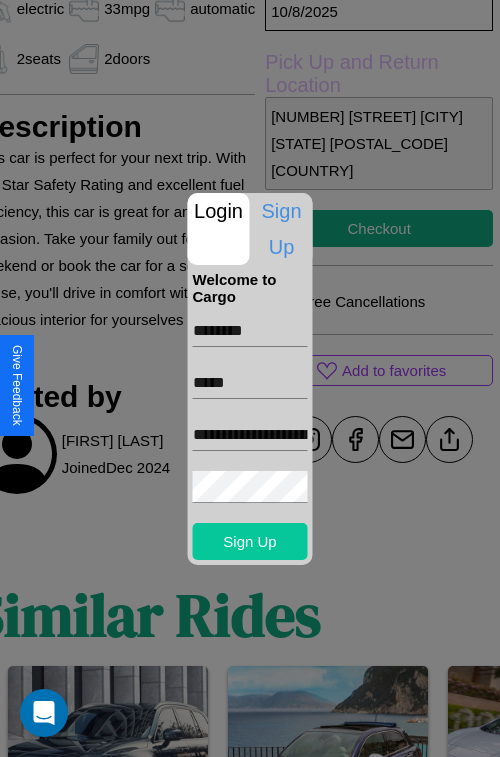 click on "Sign Up" at bounding box center [250, 541] 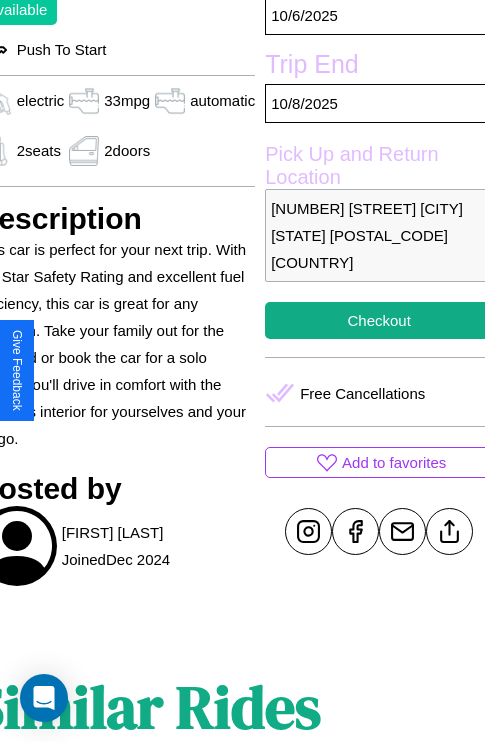 scroll, scrollTop: 526, scrollLeft: 96, axis: both 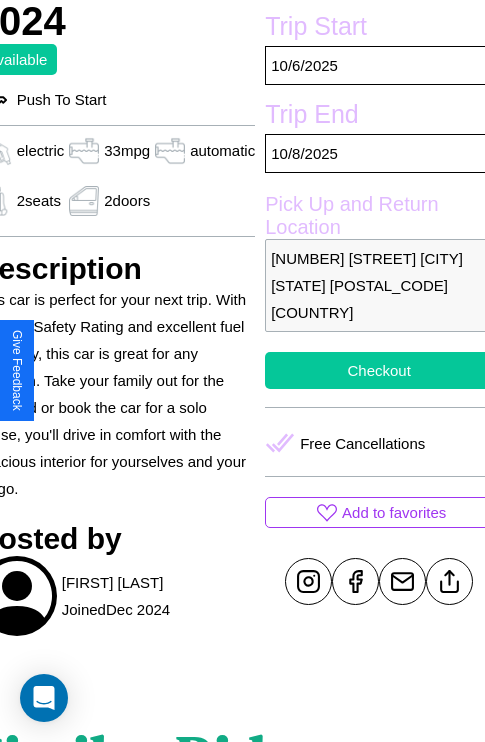 click on "Checkout" at bounding box center (379, 370) 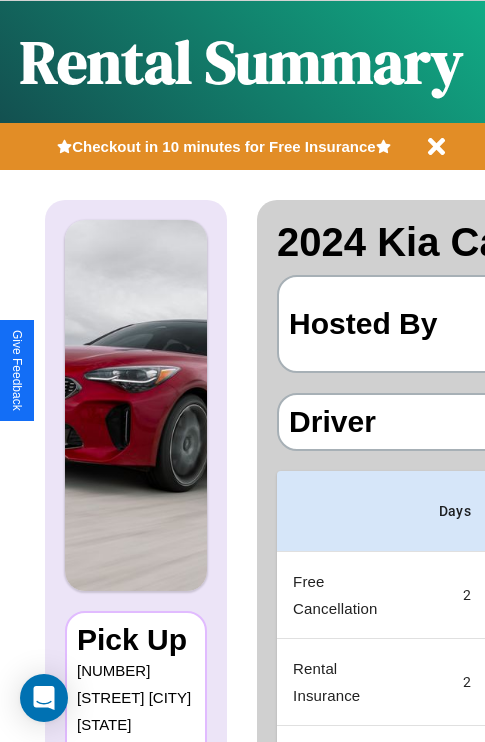 scroll, scrollTop: 0, scrollLeft: 397, axis: horizontal 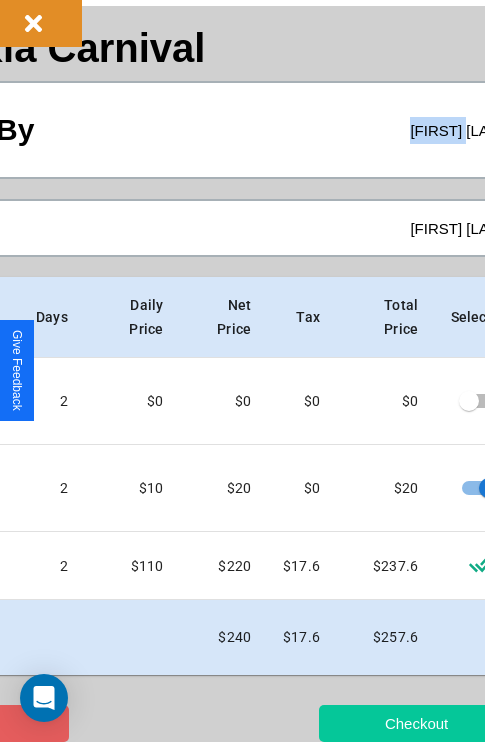 click on "Checkout" at bounding box center (416, 723) 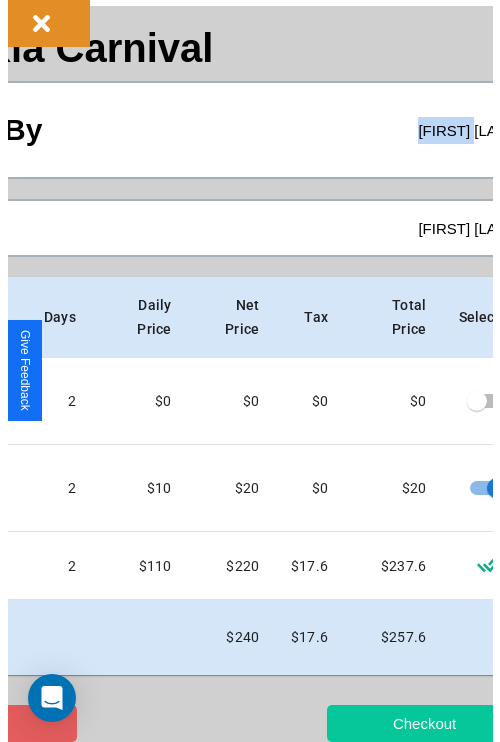 scroll, scrollTop: 0, scrollLeft: 0, axis: both 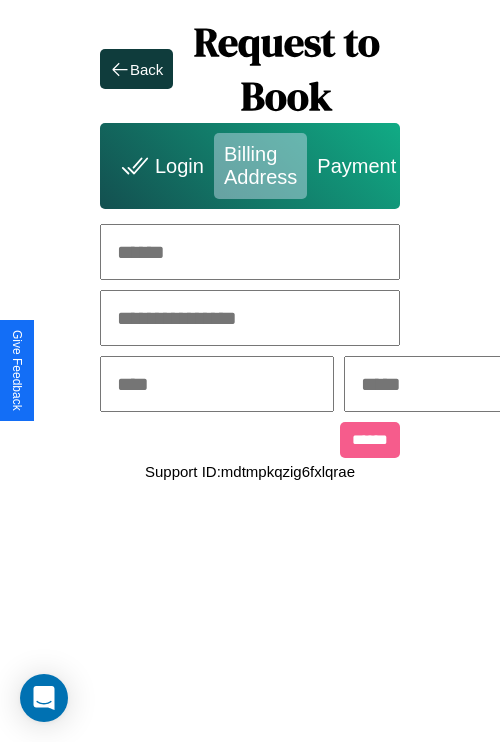 click at bounding box center [250, 252] 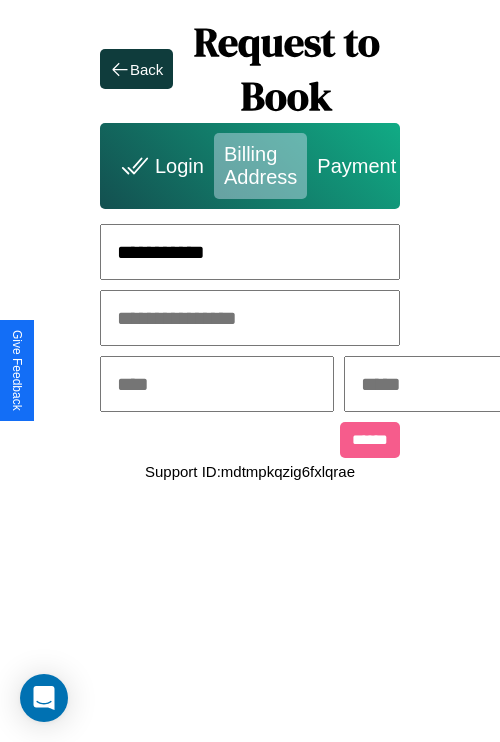 type on "**********" 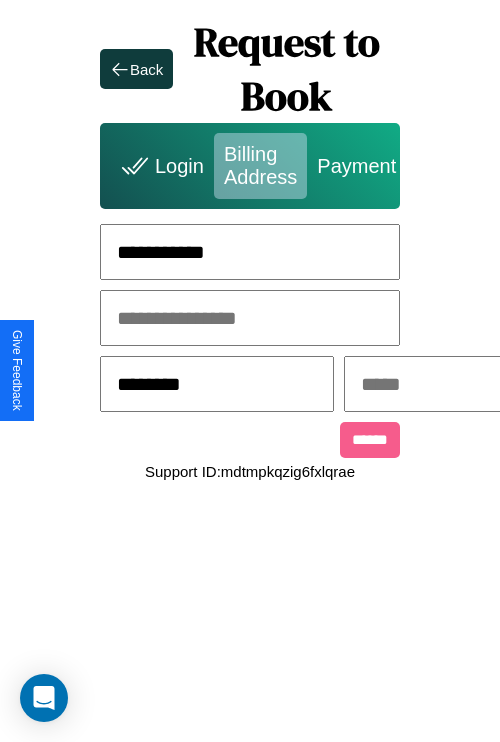 type on "********" 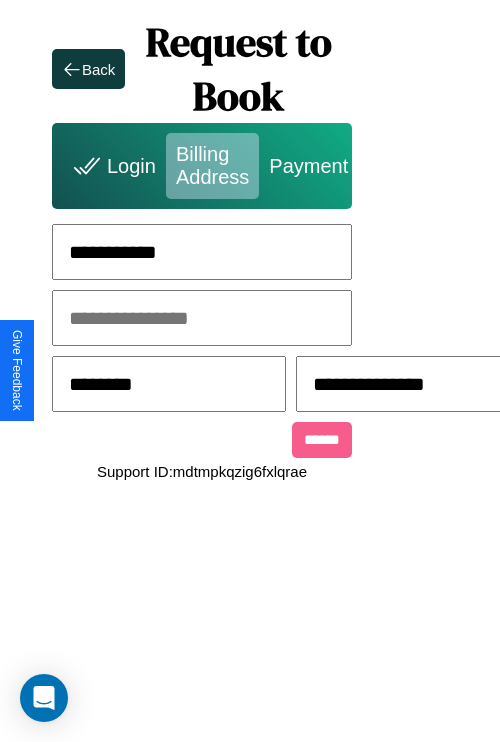 scroll, scrollTop: 0, scrollLeft: 517, axis: horizontal 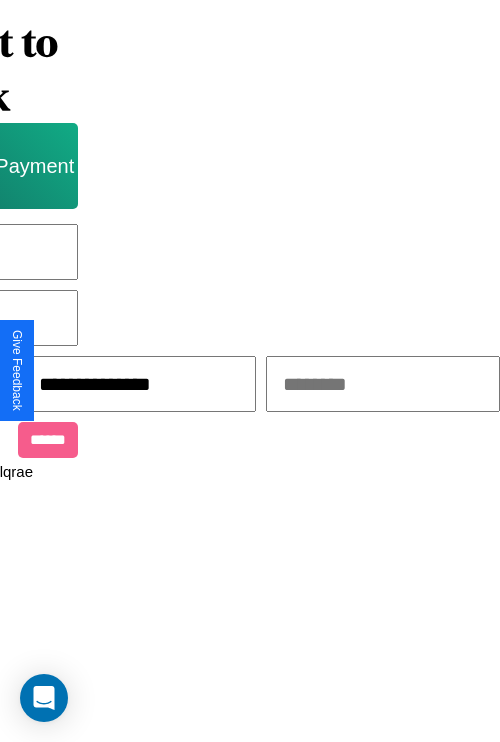 type on "**********" 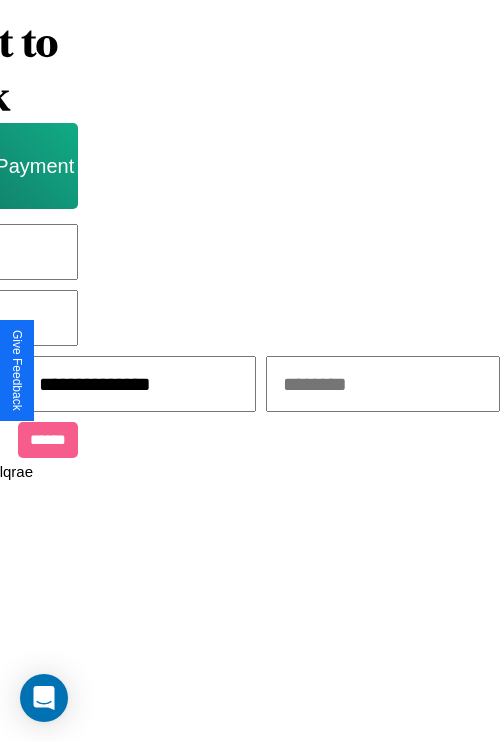 click at bounding box center (383, 384) 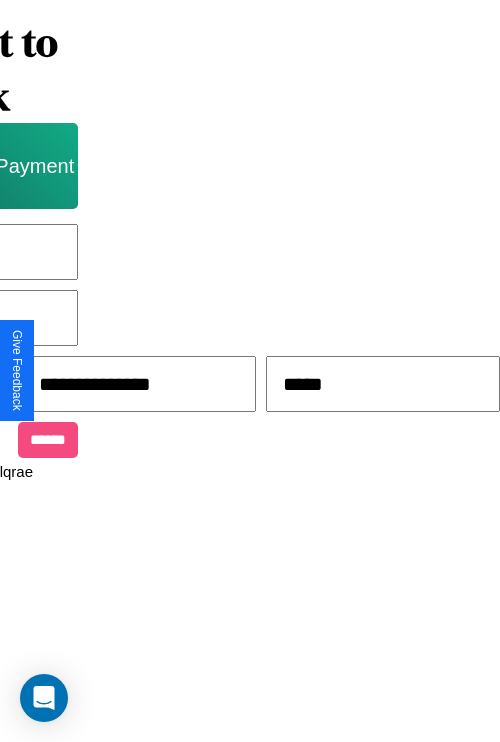 scroll, scrollTop: 0, scrollLeft: 340, axis: horizontal 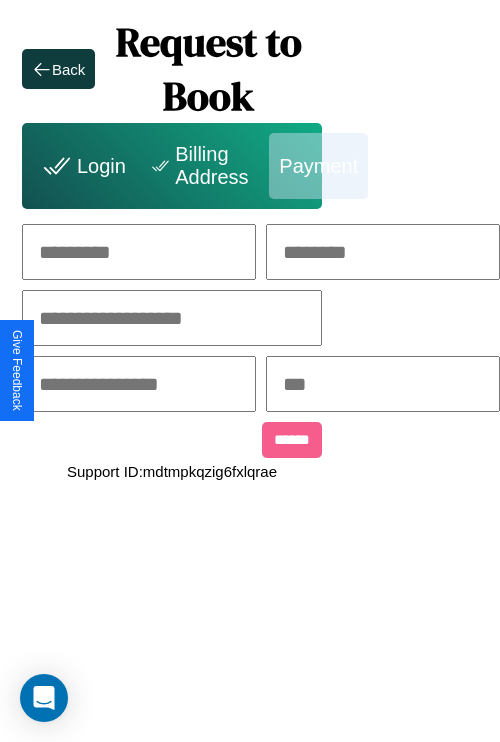 click at bounding box center (139, 252) 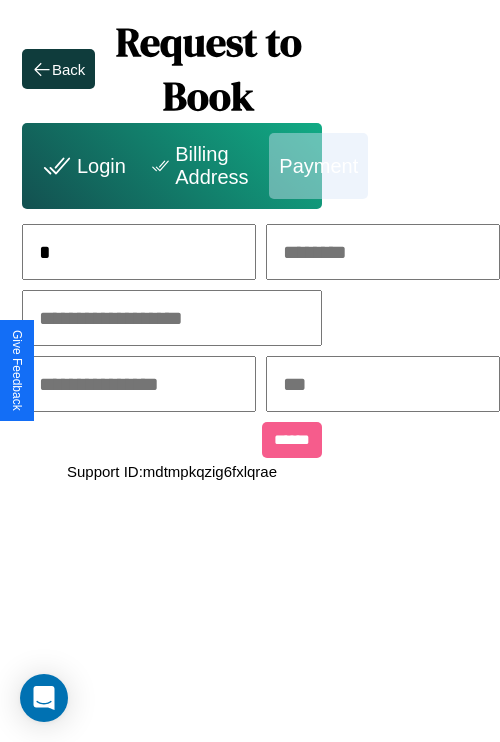 scroll, scrollTop: 0, scrollLeft: 131, axis: horizontal 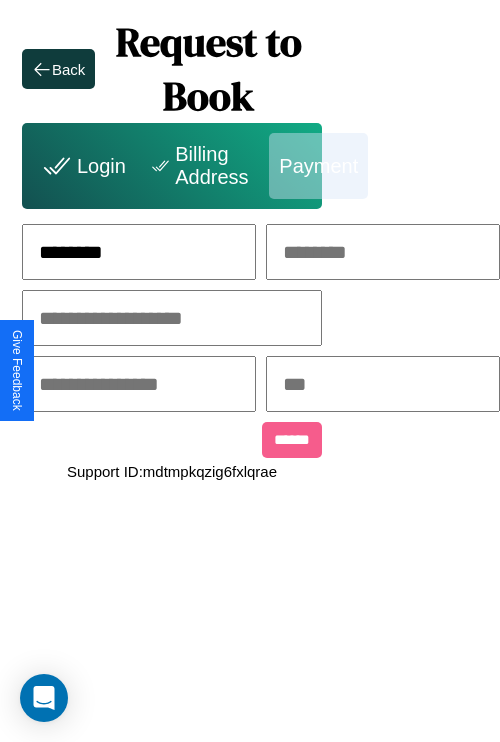 type on "********" 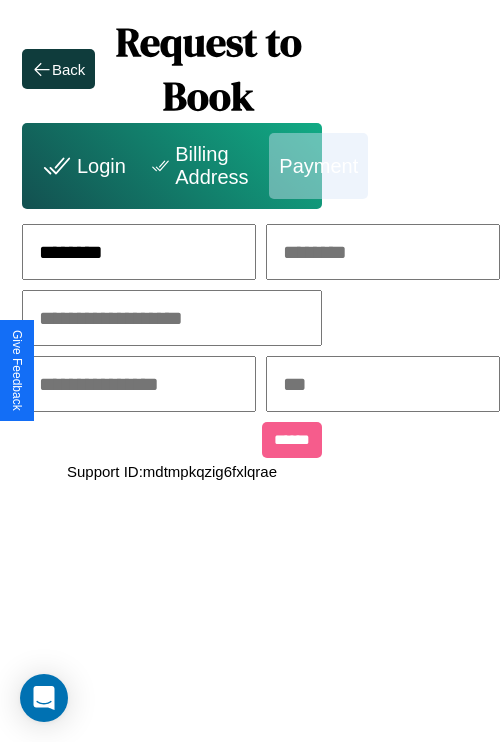click at bounding box center (383, 252) 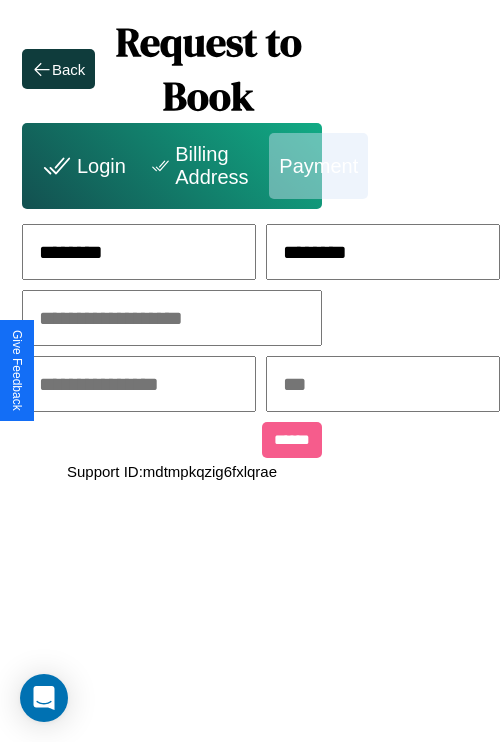 type on "********" 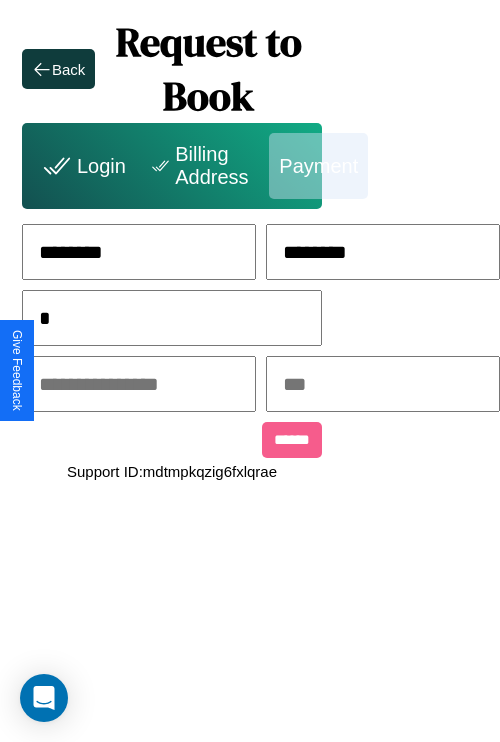 scroll, scrollTop: 0, scrollLeft: 128, axis: horizontal 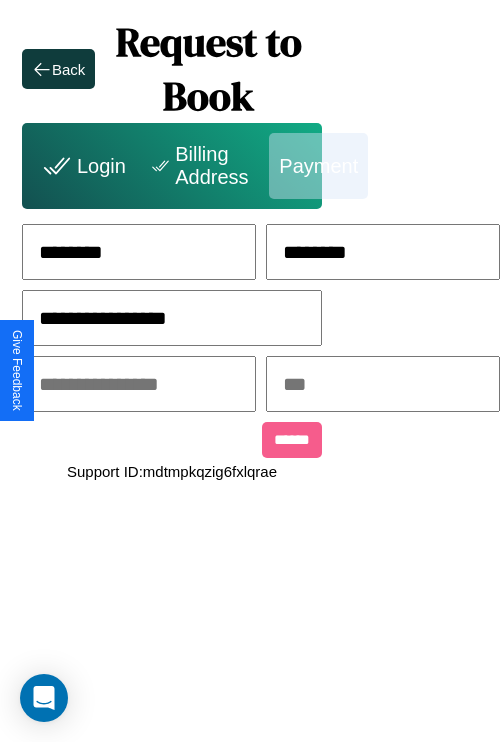 type on "**********" 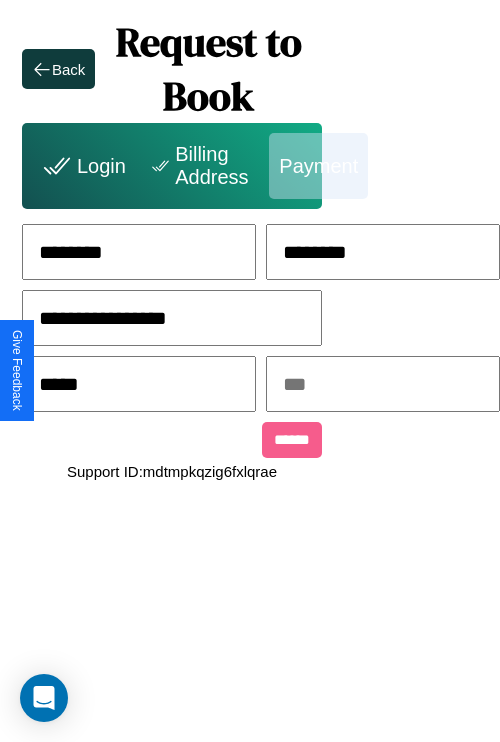 type on "*****" 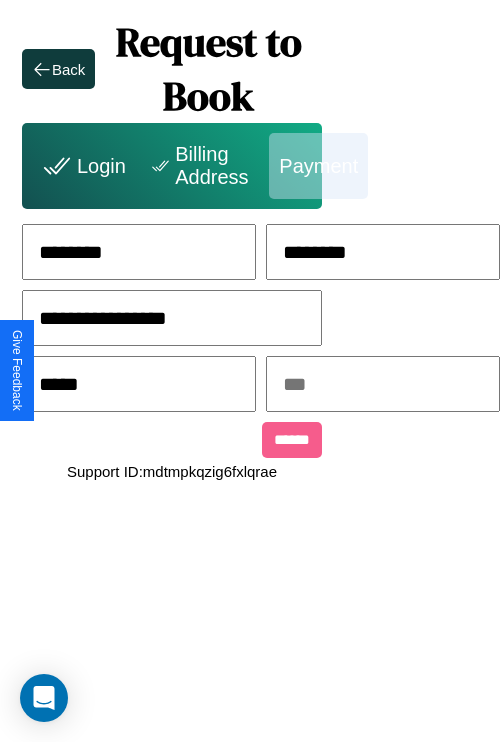 click at bounding box center [383, 384] 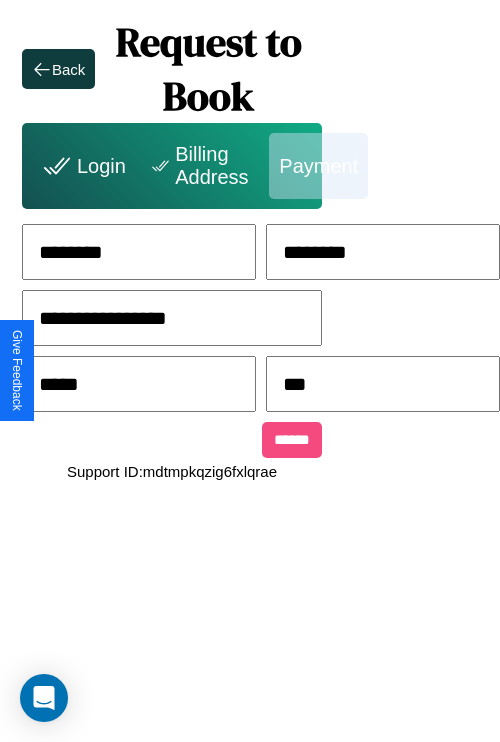 type on "***" 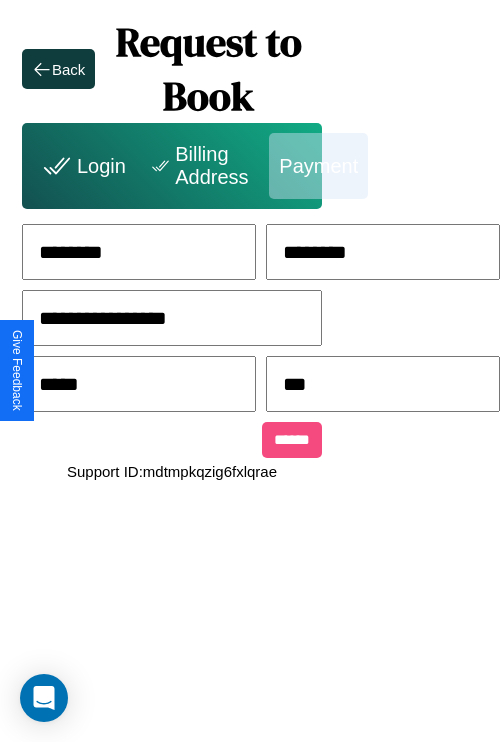 click on "******" at bounding box center (292, 440) 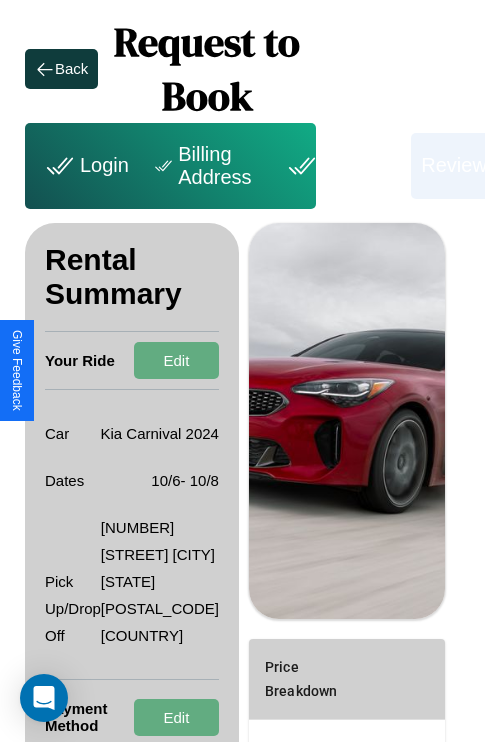 scroll, scrollTop: 355, scrollLeft: 72, axis: both 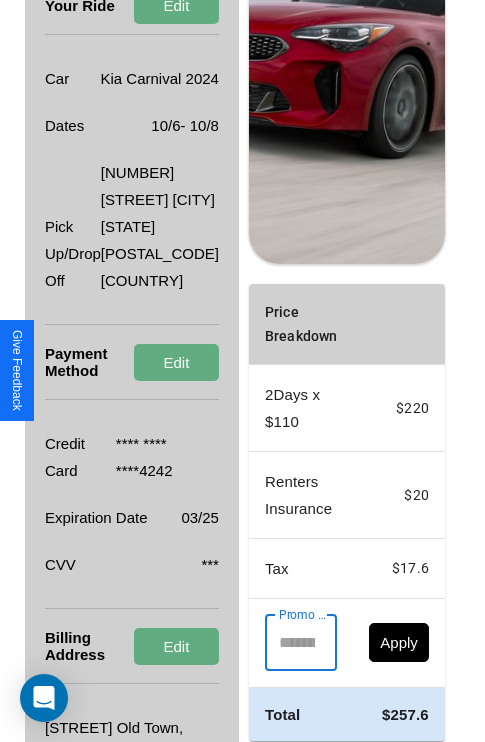 click on "Promo Code" at bounding box center [290, 643] 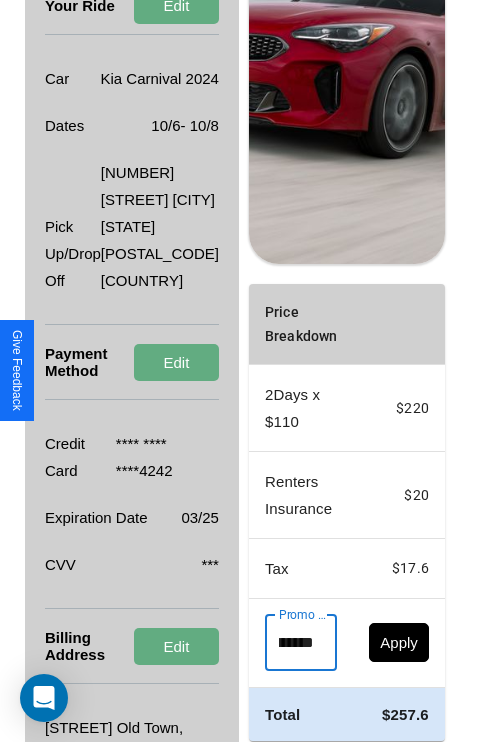 scroll, scrollTop: 0, scrollLeft: 71, axis: horizontal 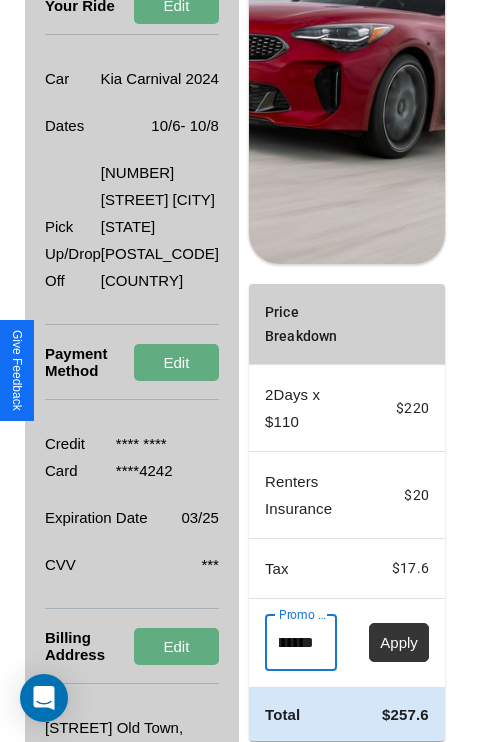 type on "**********" 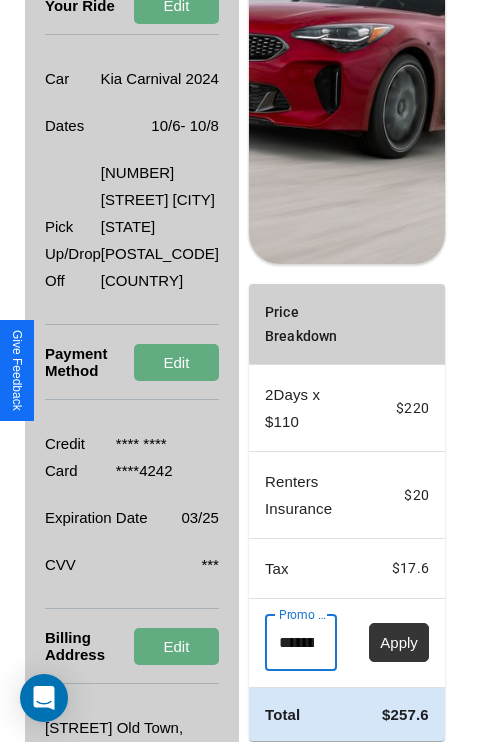 click on "Apply" at bounding box center (399, 642) 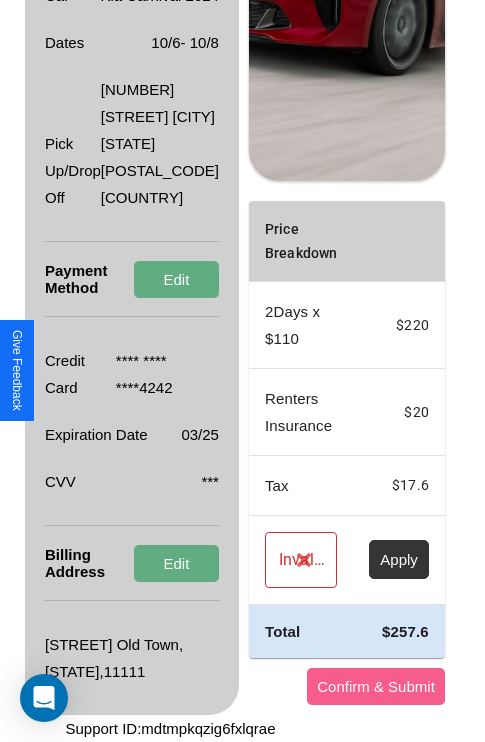 scroll, scrollTop: 509, scrollLeft: 72, axis: both 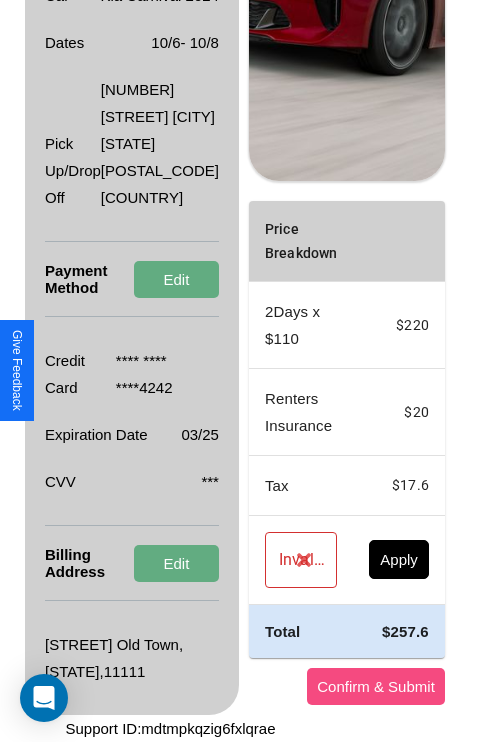 click on "Confirm & Submit" at bounding box center (376, 686) 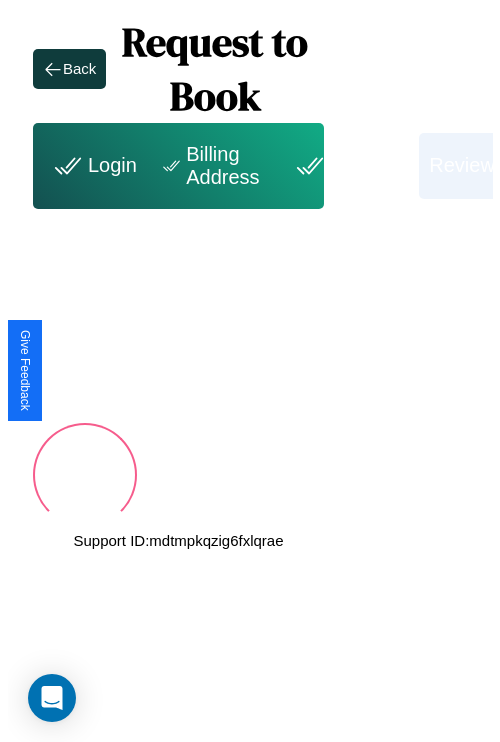 scroll, scrollTop: 0, scrollLeft: 72, axis: horizontal 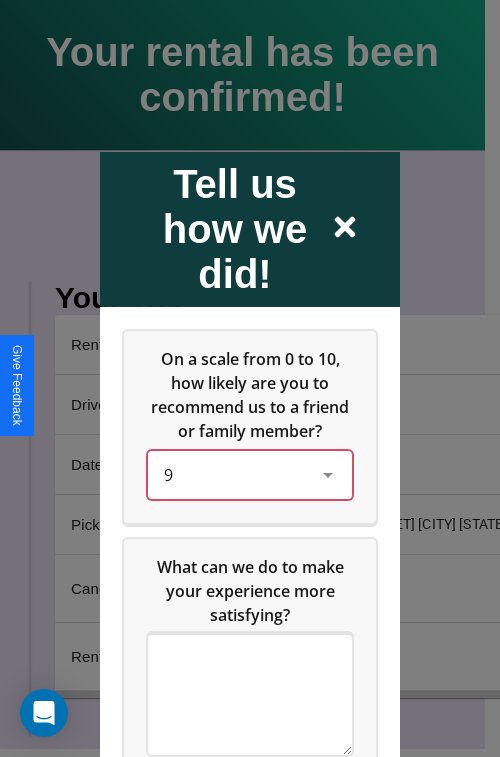 click on "9" at bounding box center [234, 474] 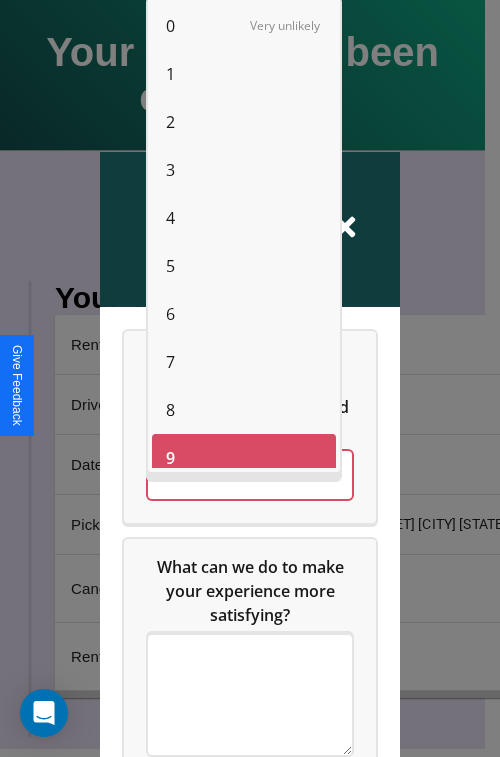 scroll, scrollTop: 14, scrollLeft: 0, axis: vertical 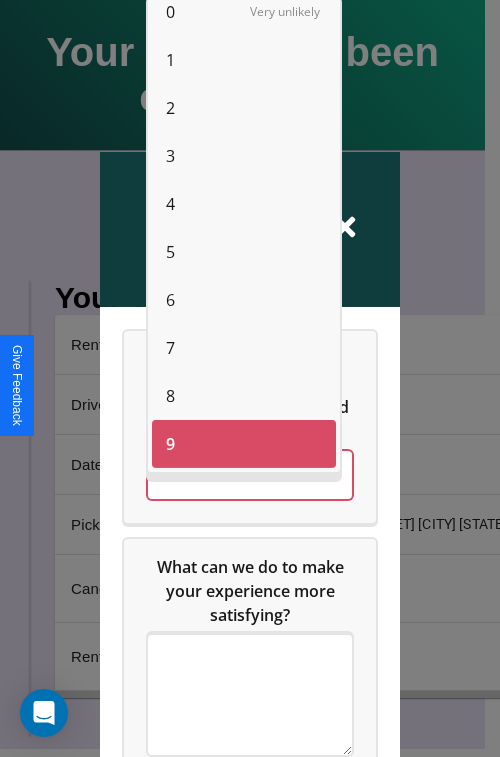 click on "7" at bounding box center [170, 348] 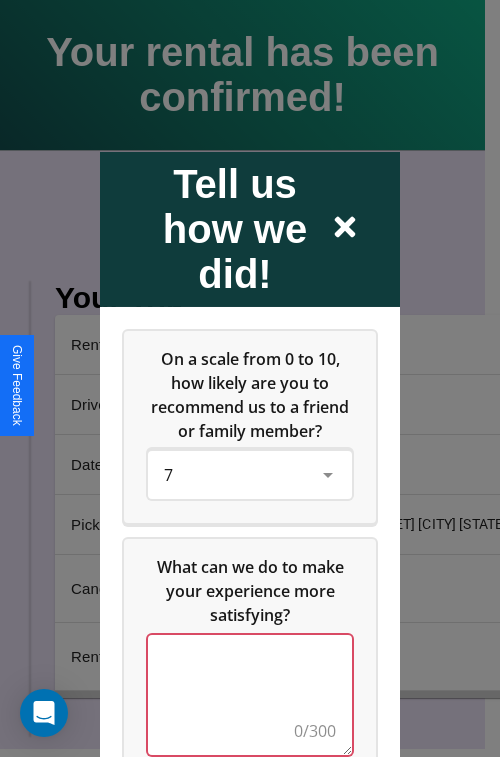 click at bounding box center [250, 694] 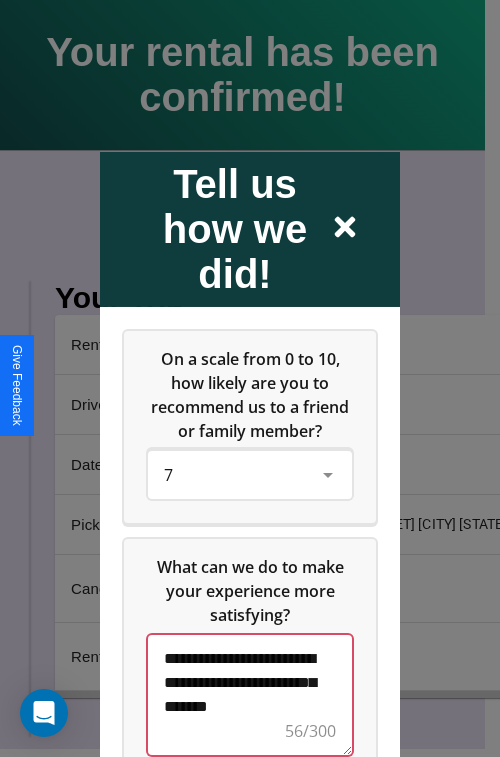 scroll, scrollTop: 5, scrollLeft: 0, axis: vertical 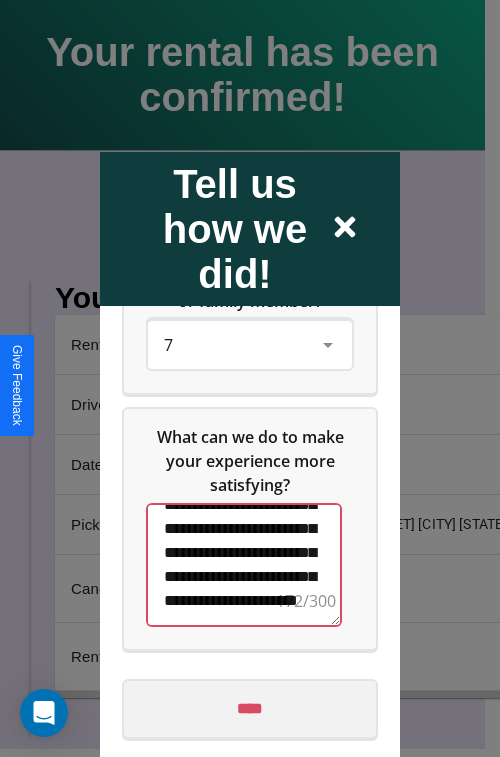 type on "**********" 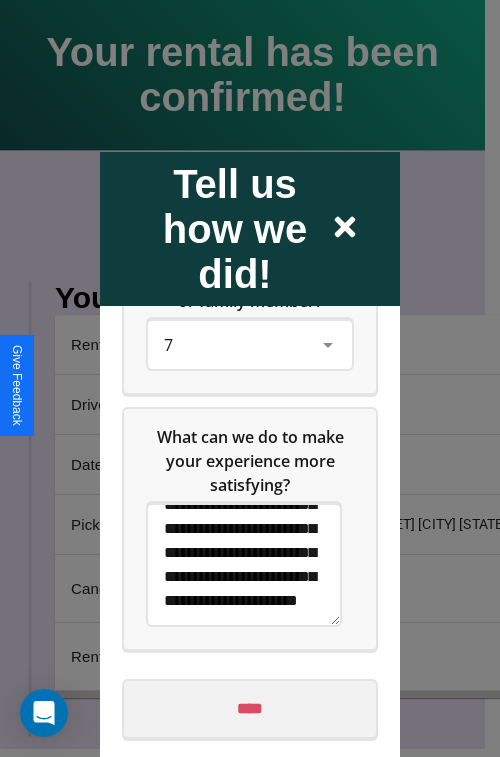 click on "****" at bounding box center [250, 708] 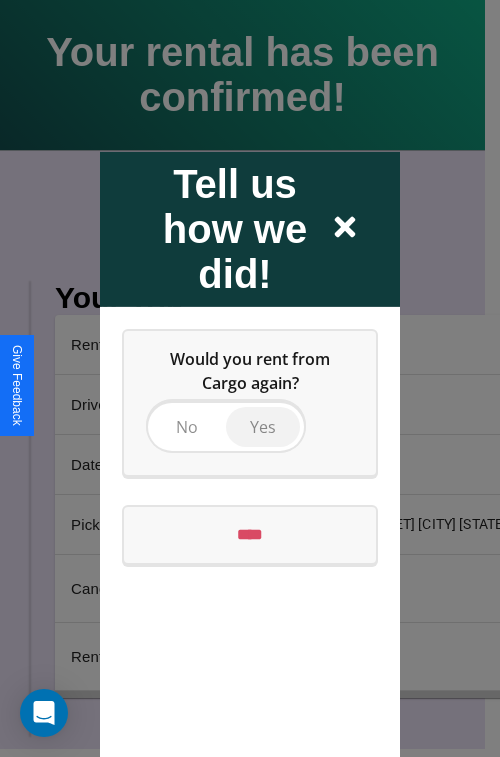 click on "Yes" at bounding box center [263, 426] 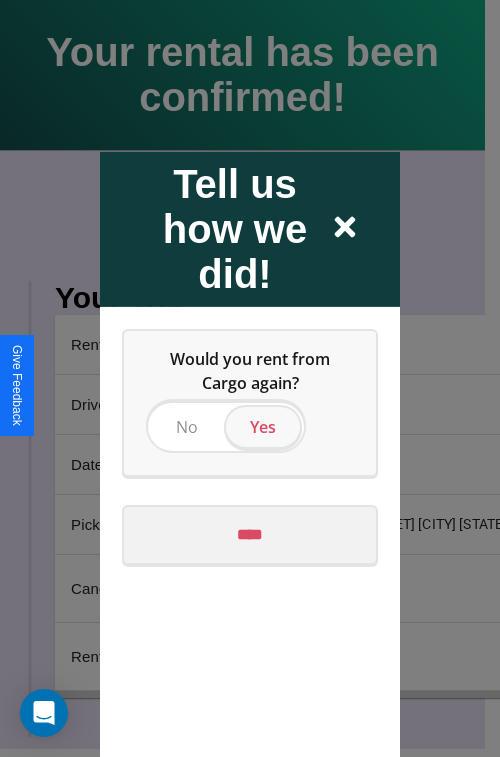 click on "****" at bounding box center [250, 534] 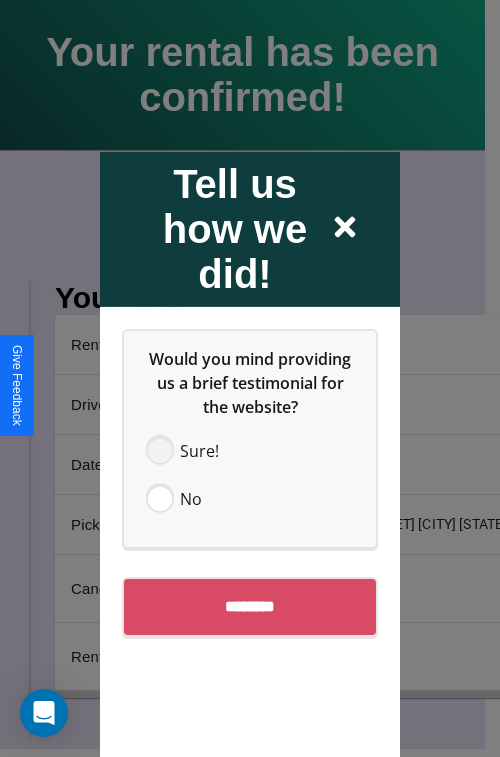 click at bounding box center [160, 450] 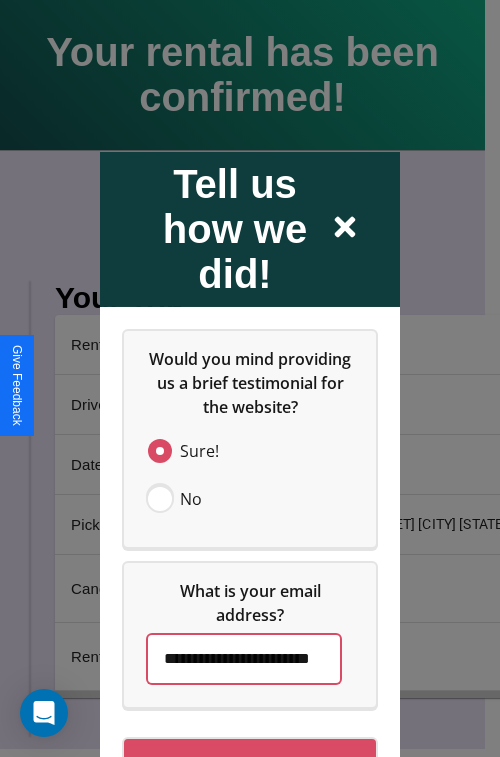 scroll, scrollTop: 0, scrollLeft: 35, axis: horizontal 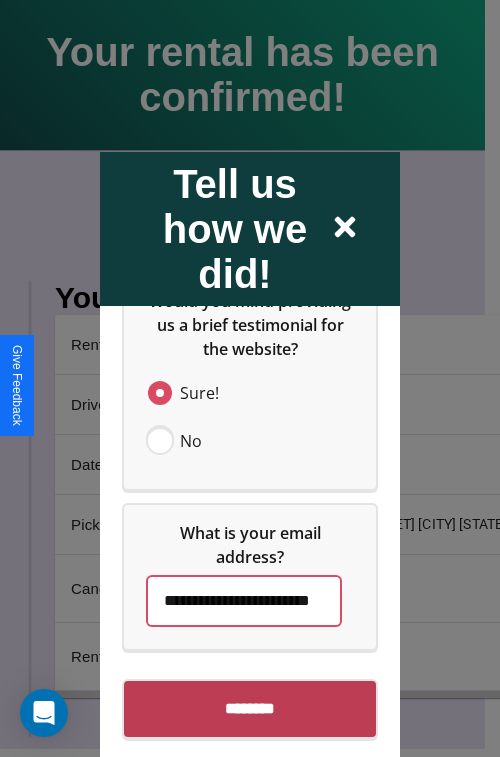 type on "**********" 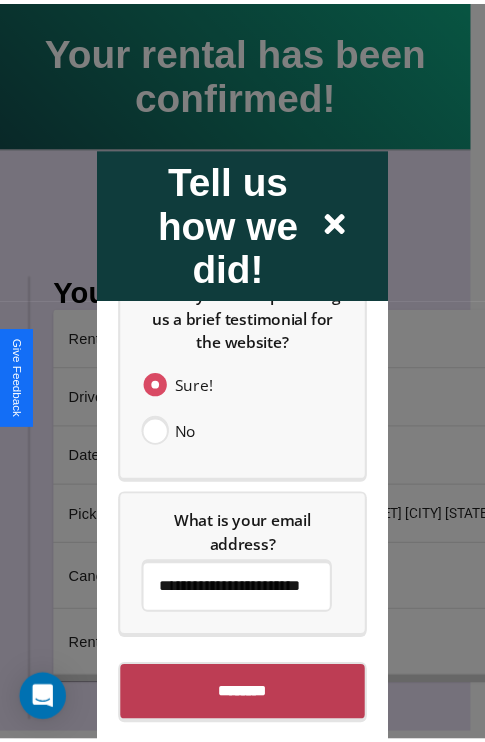 scroll, scrollTop: 0, scrollLeft: 0, axis: both 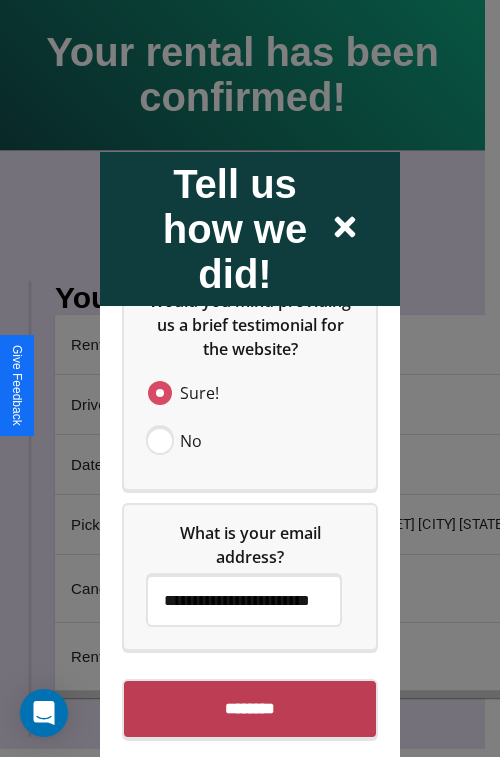 click on "********" at bounding box center (250, 708) 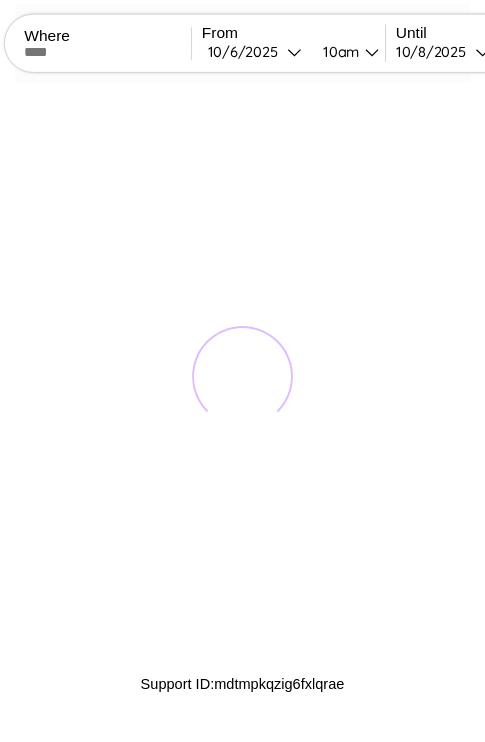 scroll, scrollTop: 0, scrollLeft: 0, axis: both 